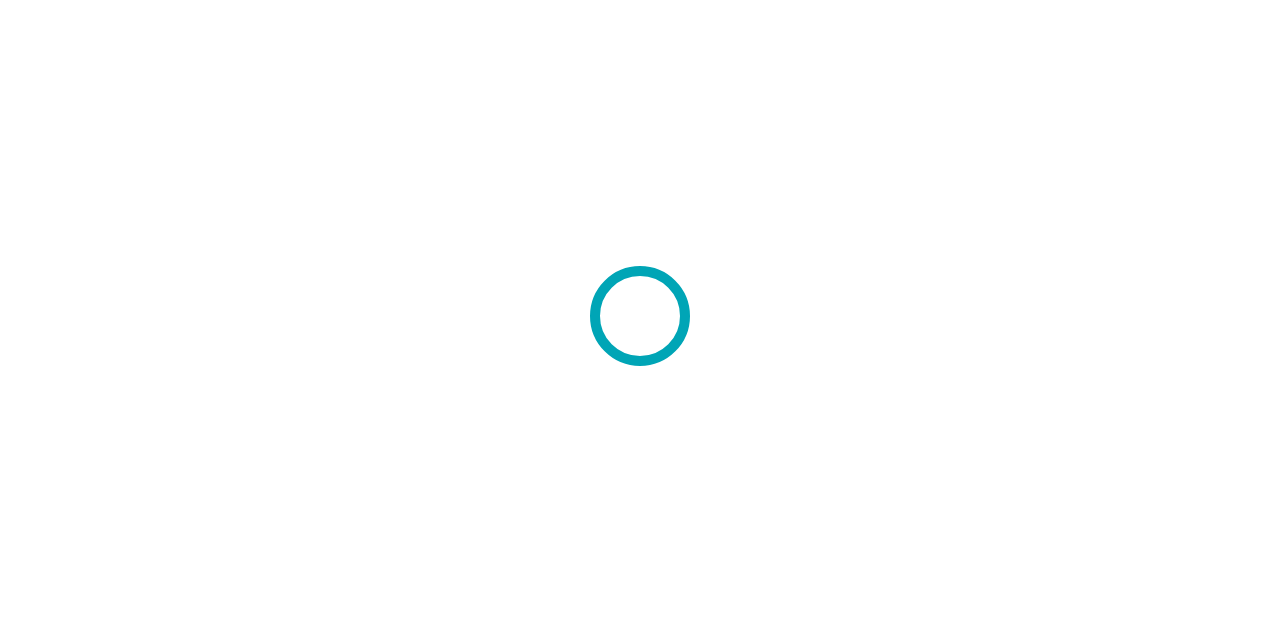 scroll, scrollTop: 0, scrollLeft: 0, axis: both 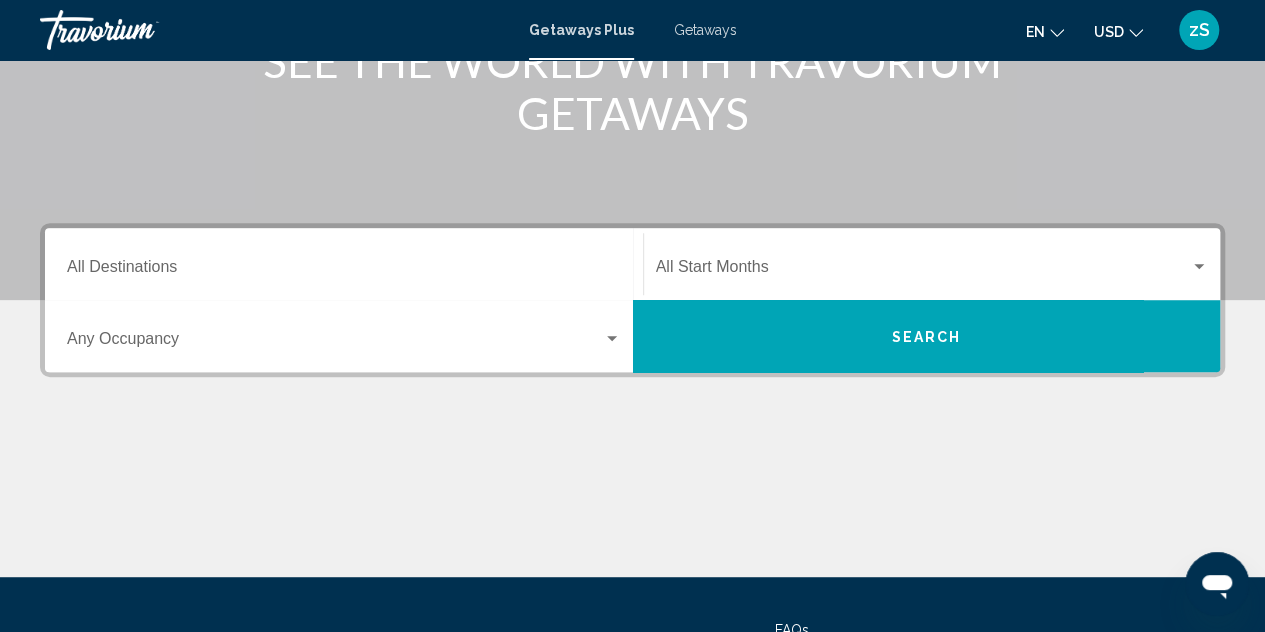 click at bounding box center [923, 271] 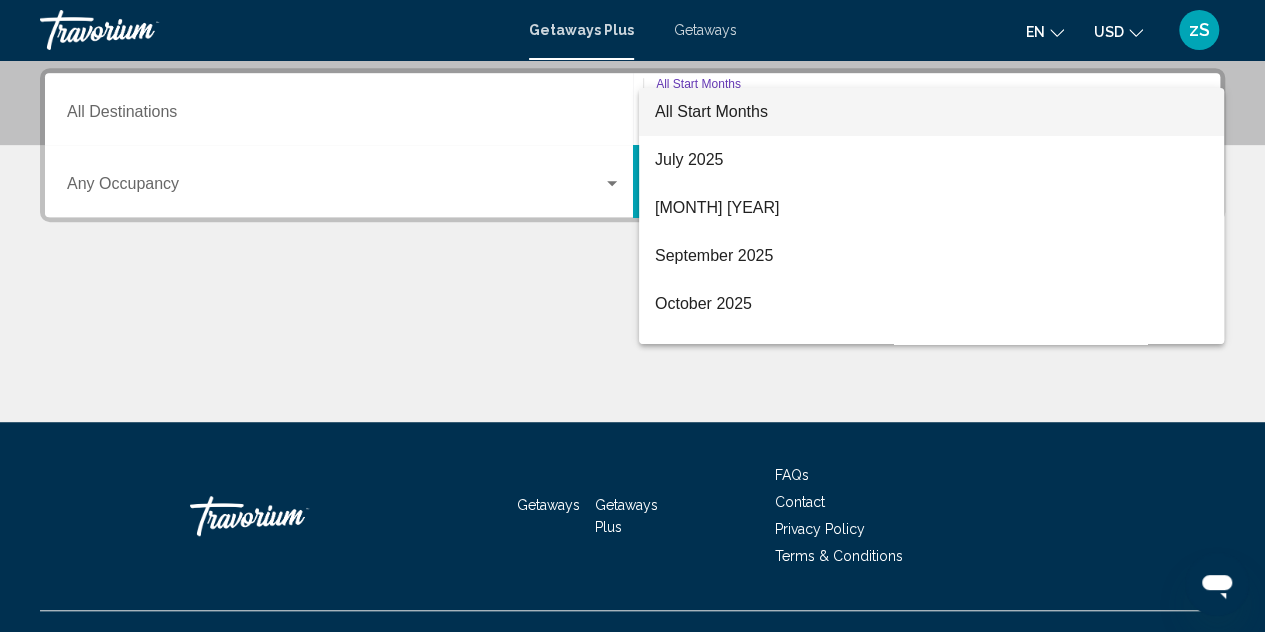 scroll, scrollTop: 458, scrollLeft: 0, axis: vertical 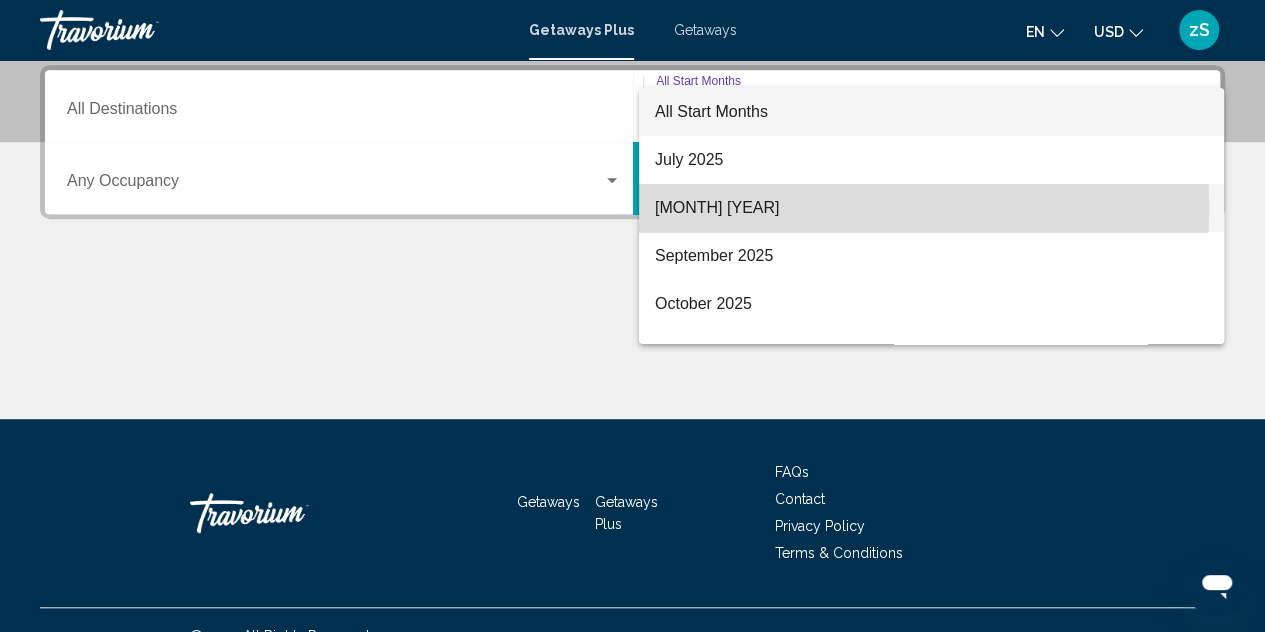 click on "[MONTH] [YEAR]" at bounding box center [931, 208] 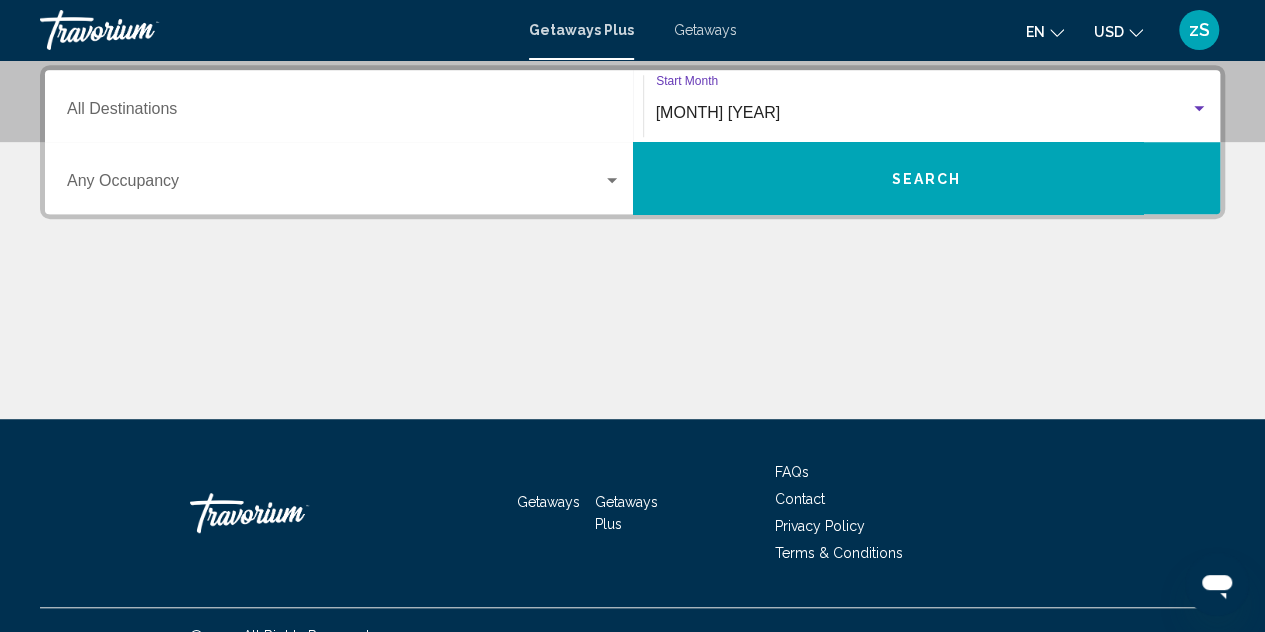 click on "Destination All Destinations" at bounding box center [344, 113] 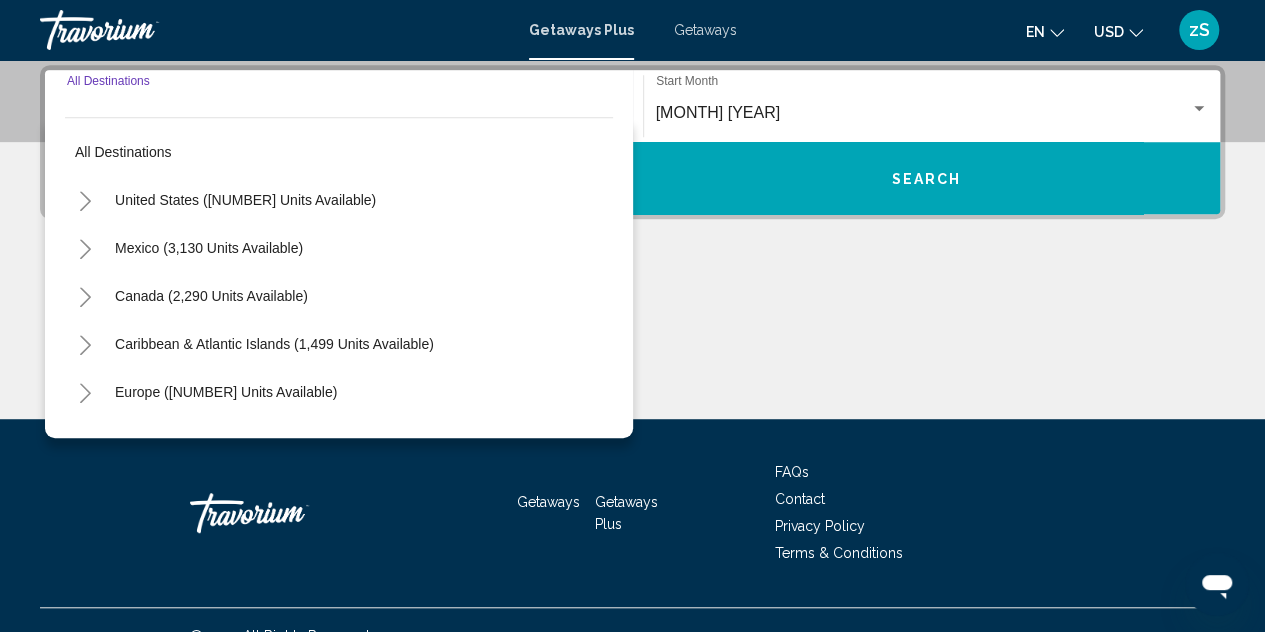 click on "Destination All Destinations" at bounding box center [344, 113] 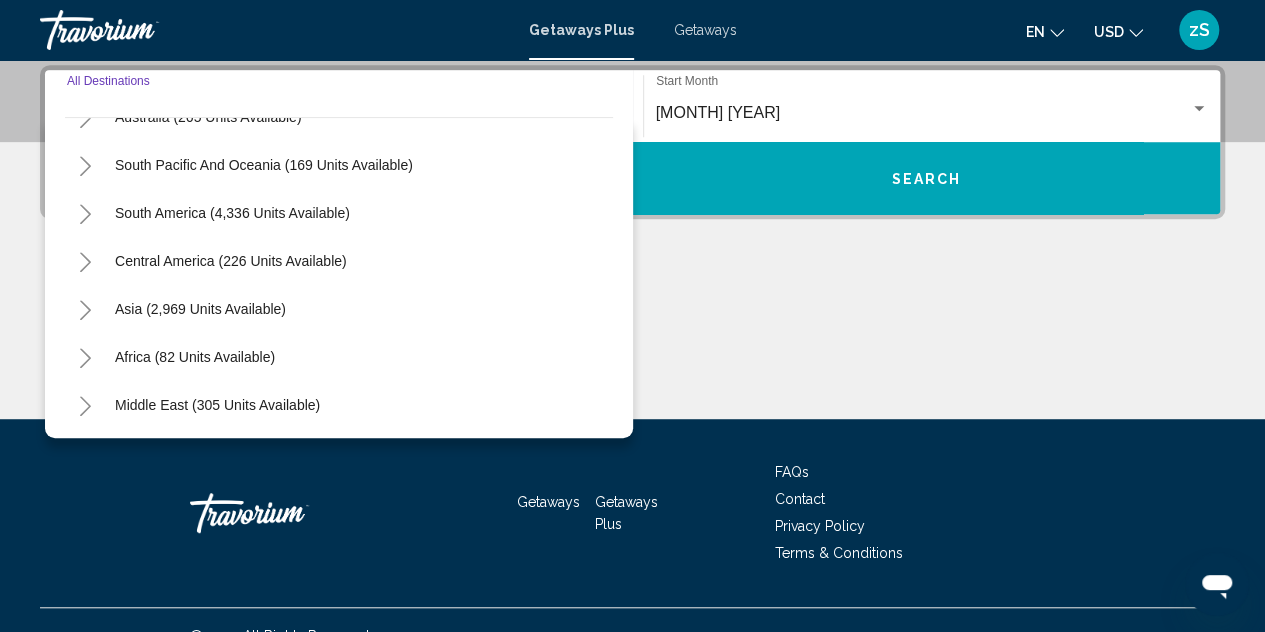 scroll, scrollTop: 324, scrollLeft: 0, axis: vertical 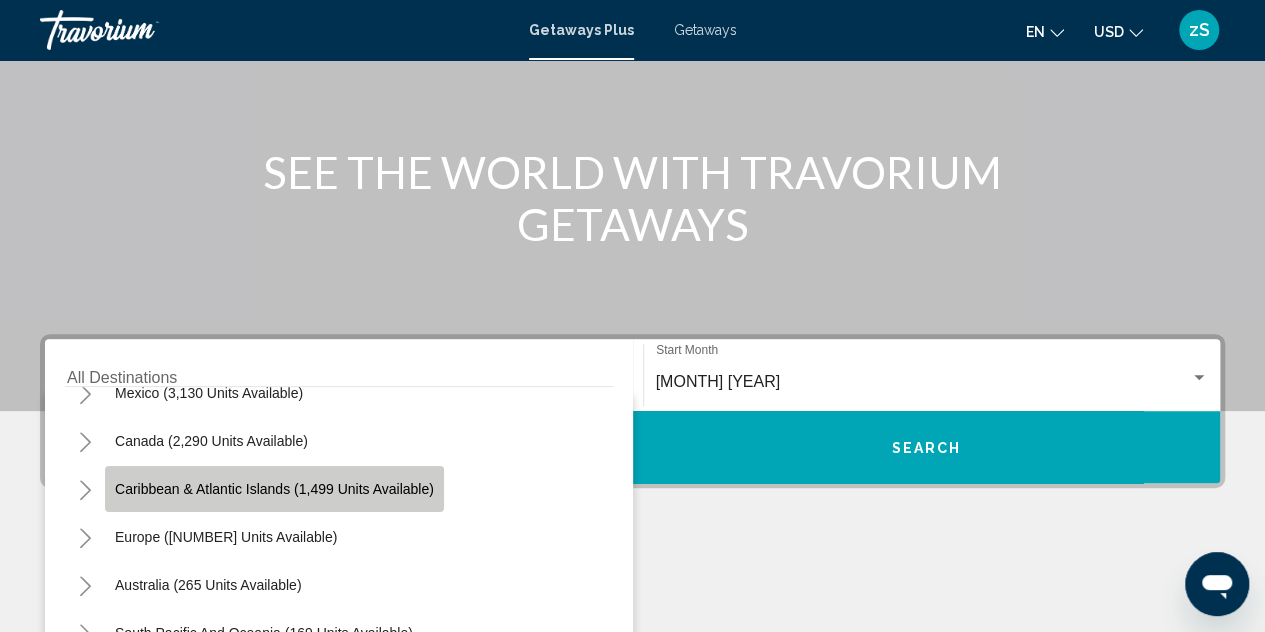 click on "Caribbean & Atlantic Islands (1,499 units available)" at bounding box center [274, 489] 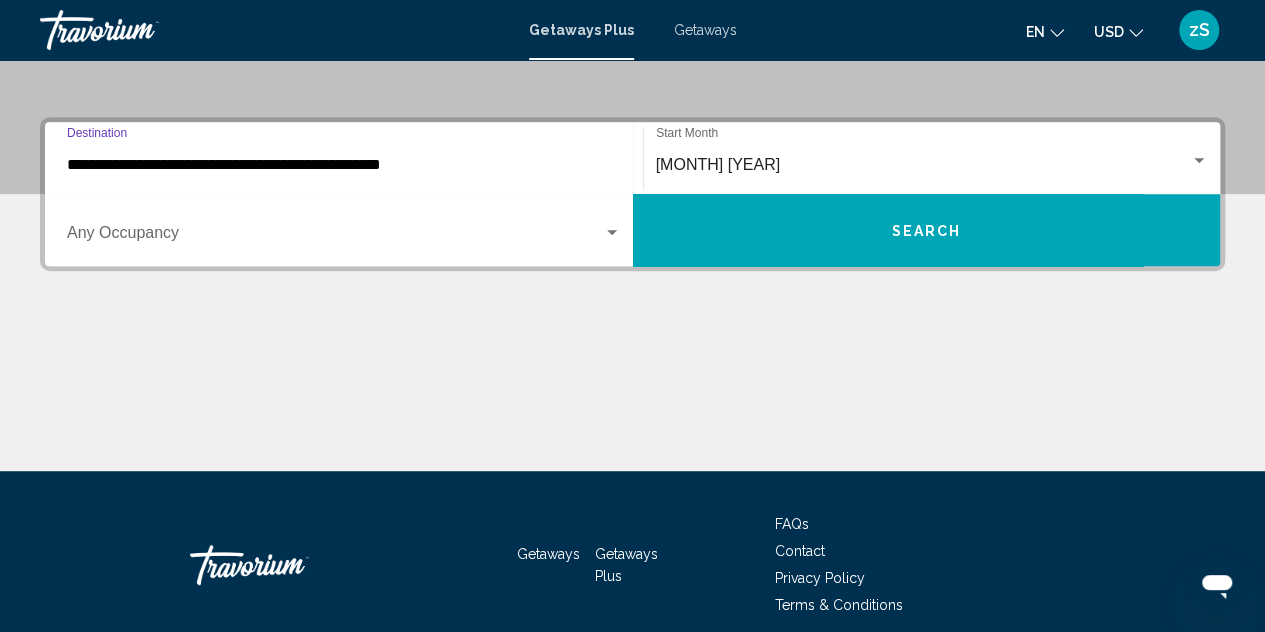 scroll, scrollTop: 458, scrollLeft: 0, axis: vertical 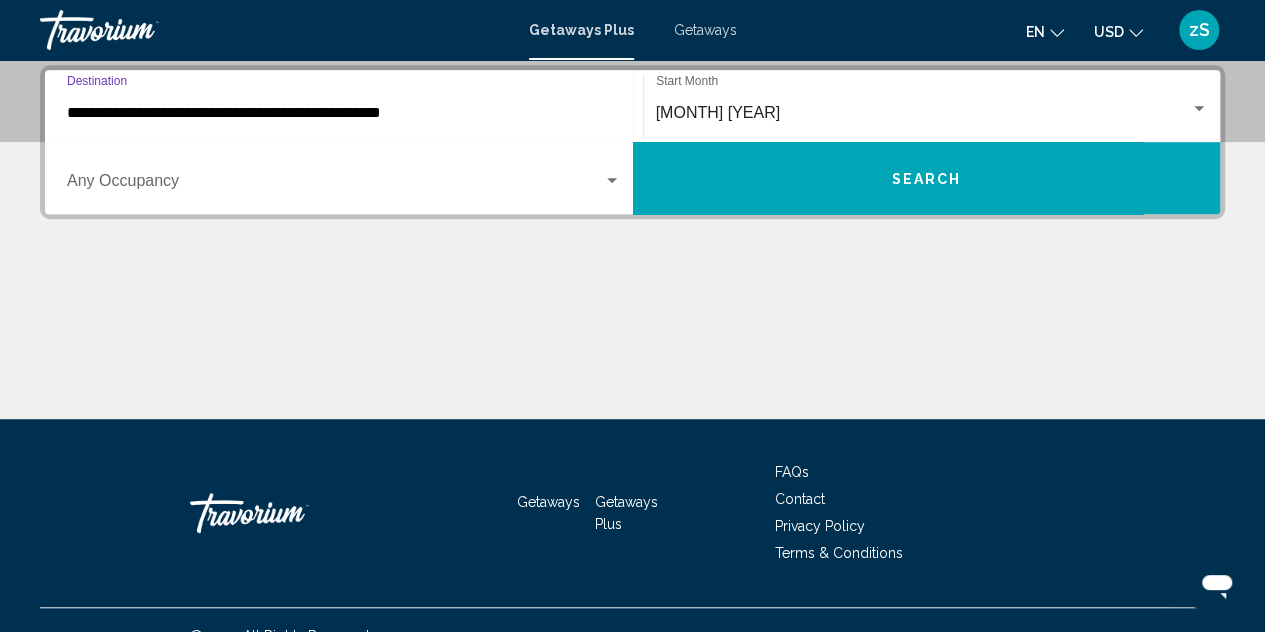 click at bounding box center (612, 180) 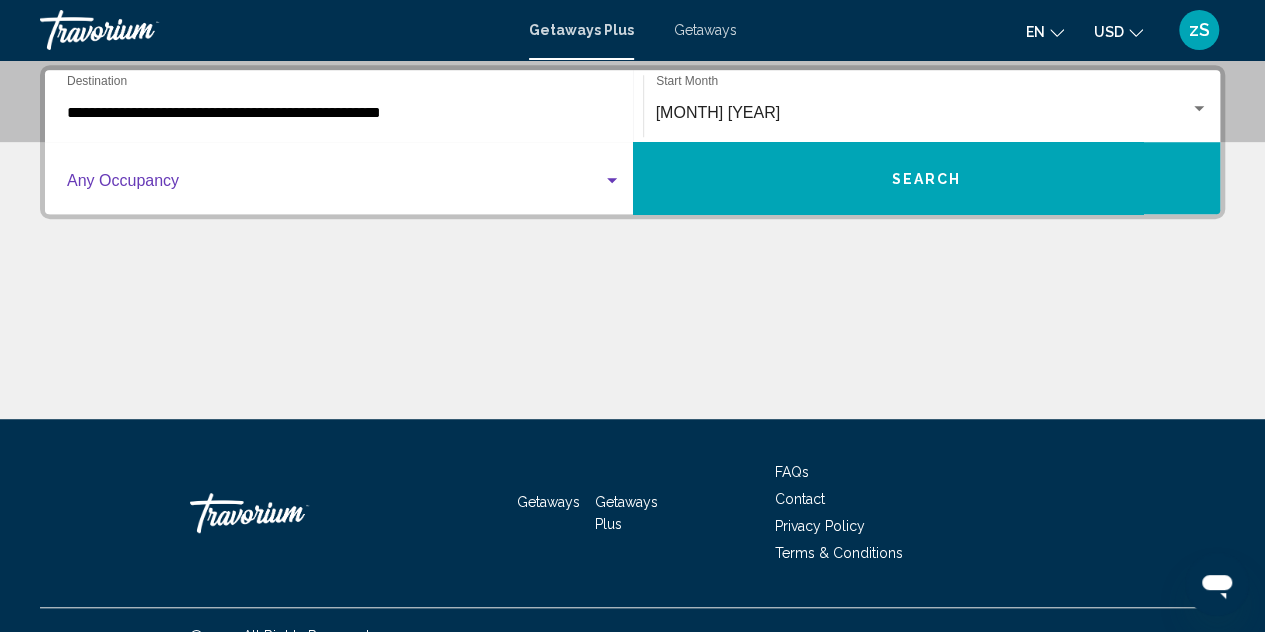 click at bounding box center (612, 180) 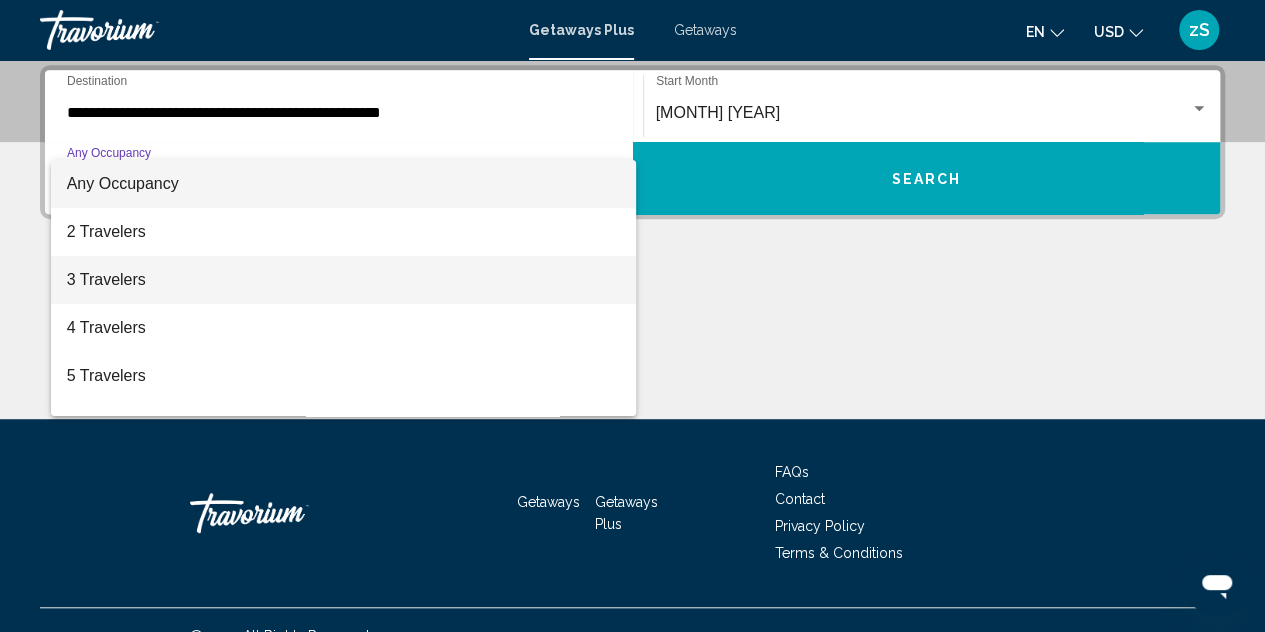 click on "3 Travelers" at bounding box center [344, 280] 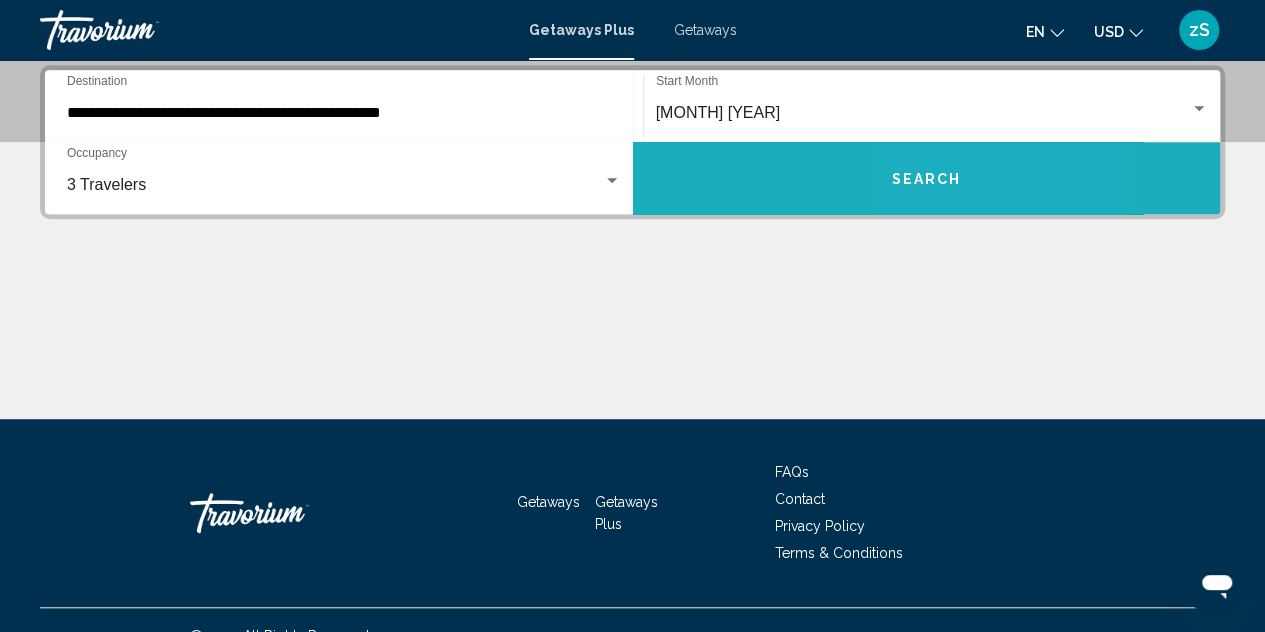 click on "Search" at bounding box center (927, 178) 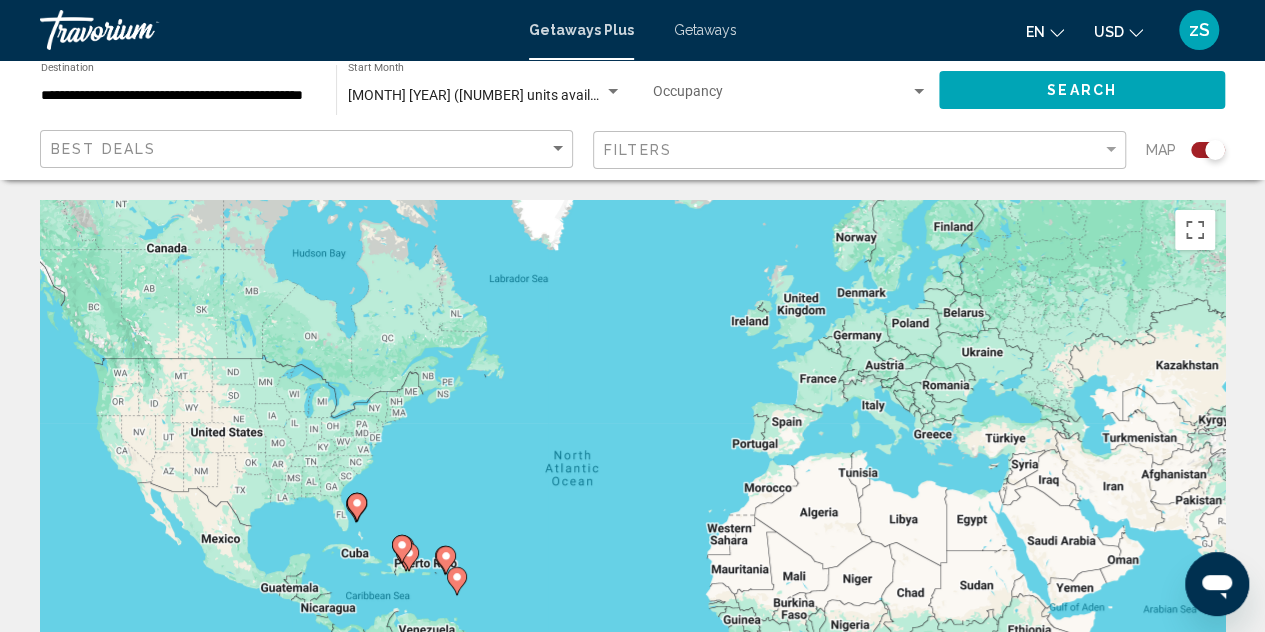 scroll, scrollTop: 100, scrollLeft: 0, axis: vertical 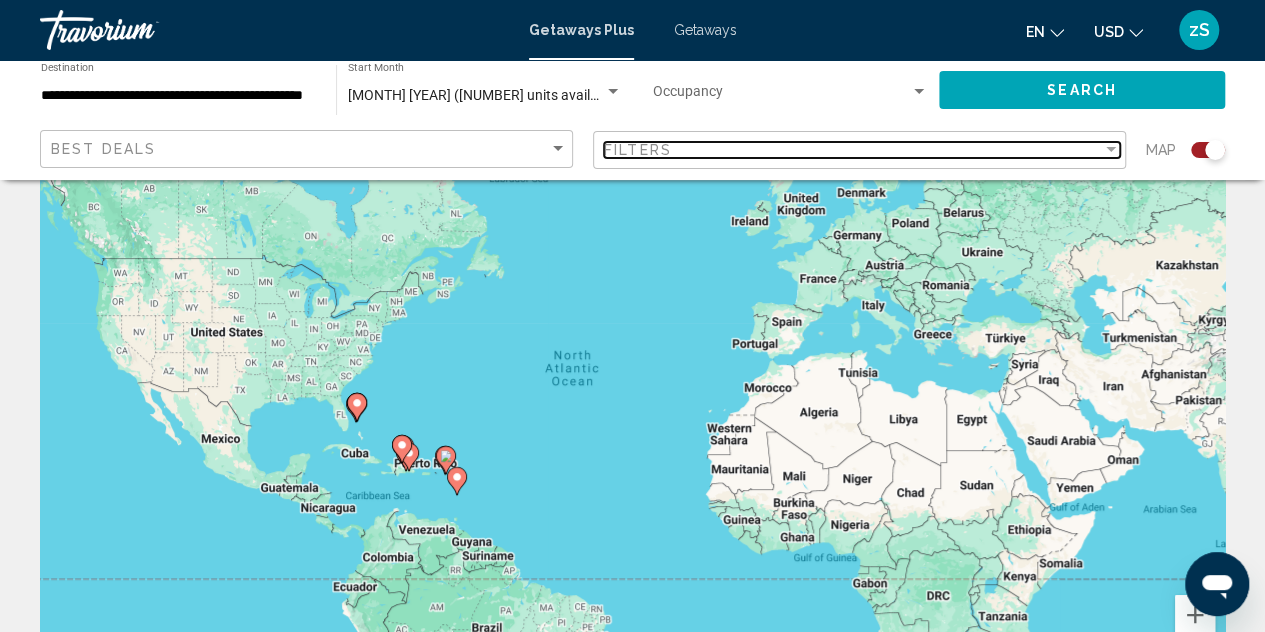 click at bounding box center (1111, 150) 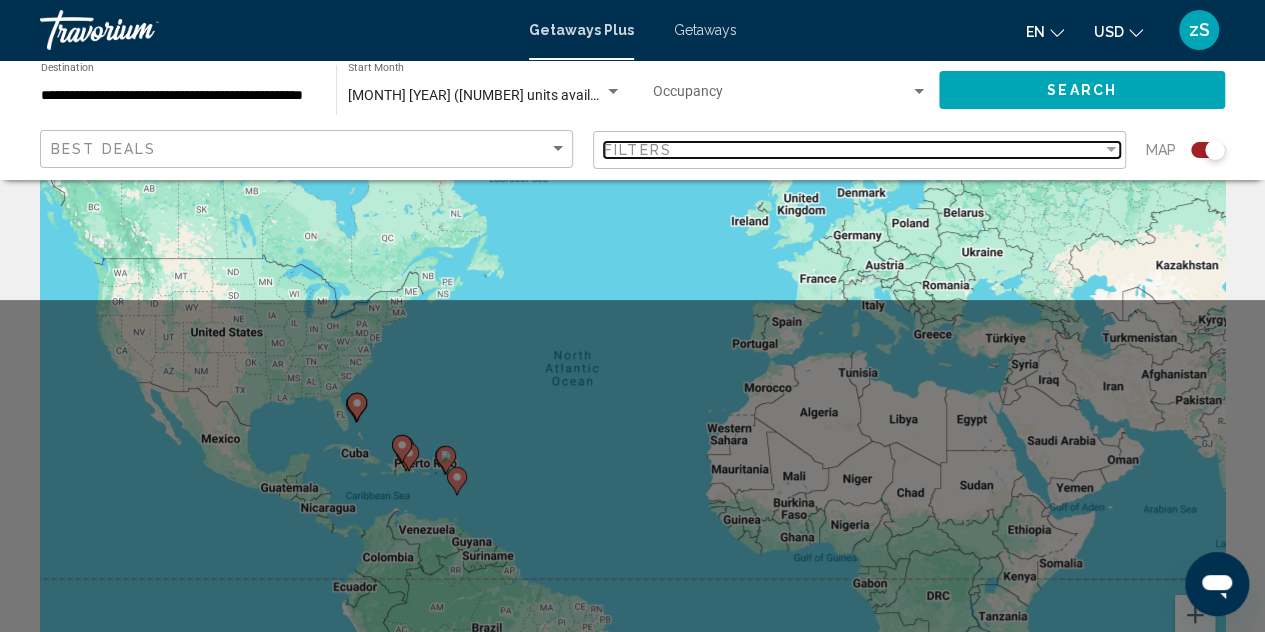 click at bounding box center (1111, 150) 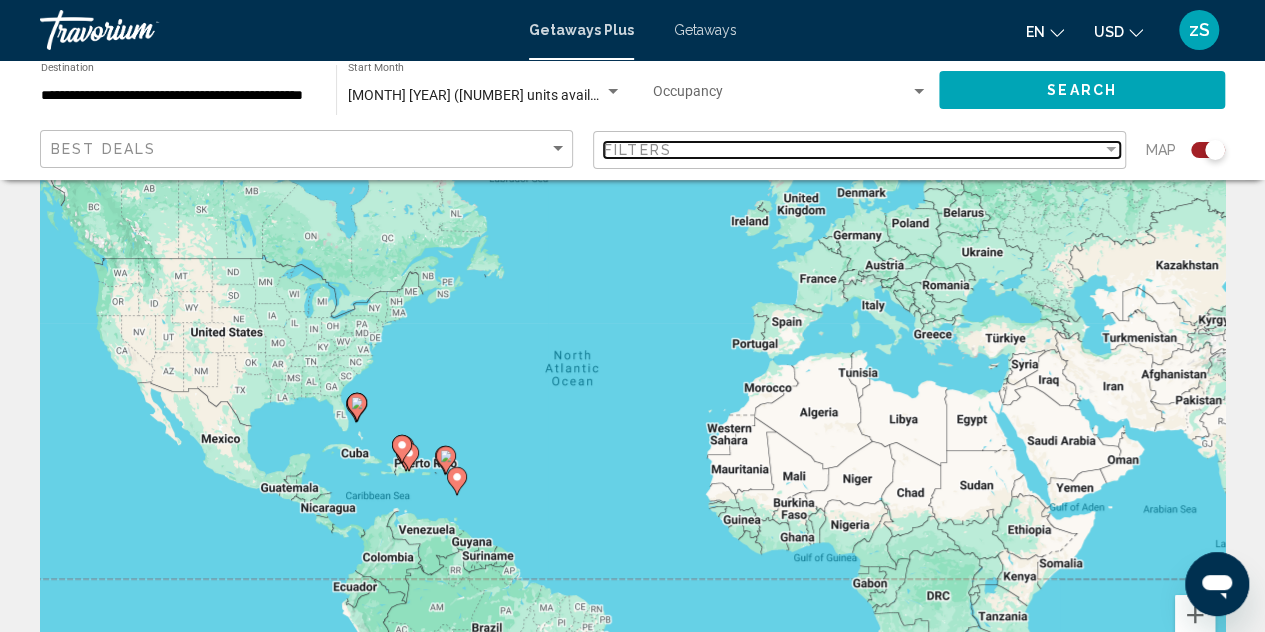 click at bounding box center (1111, 149) 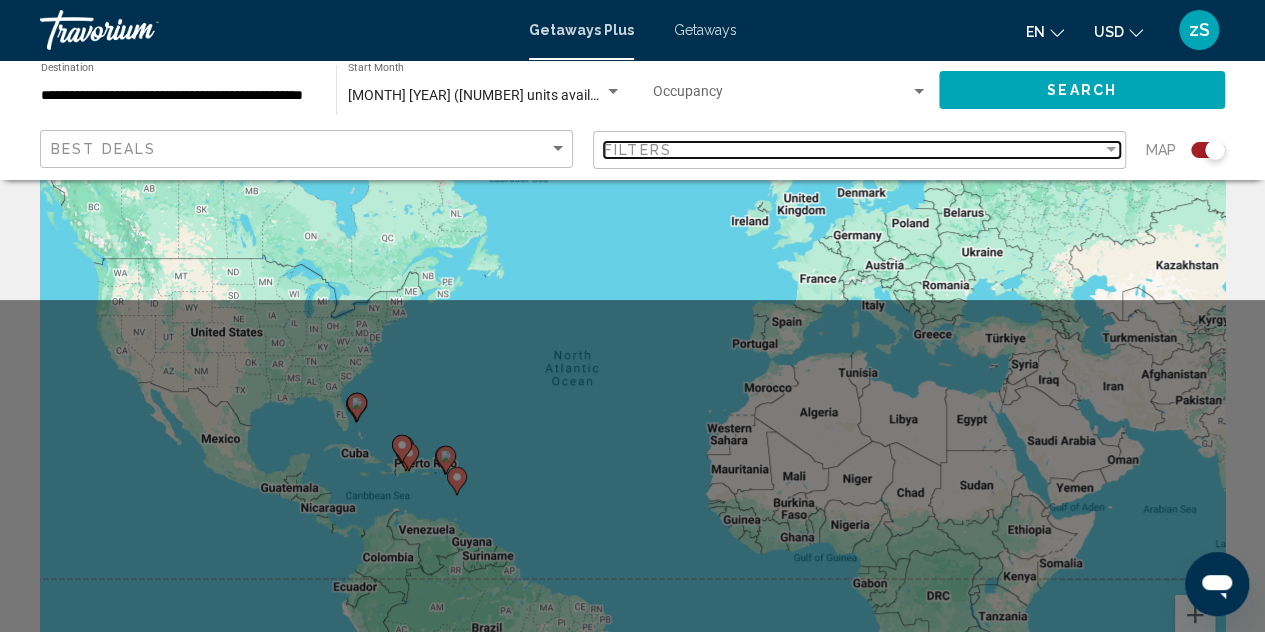 click at bounding box center [1111, 149] 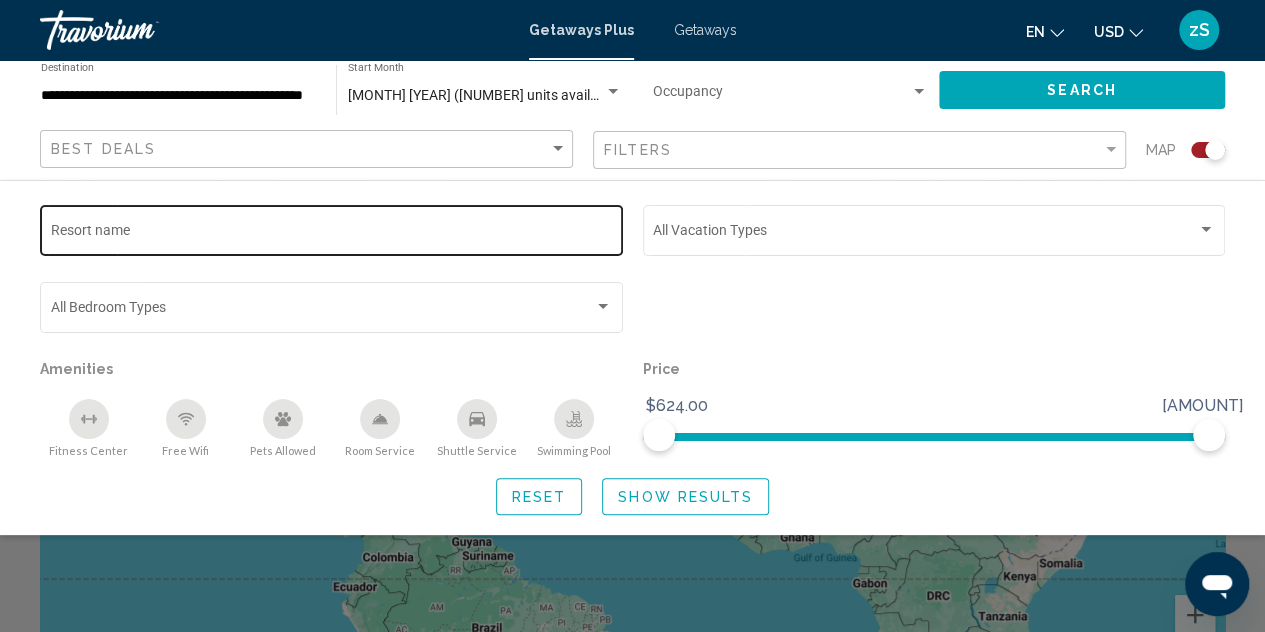 click on "Resort name" at bounding box center [332, 228] 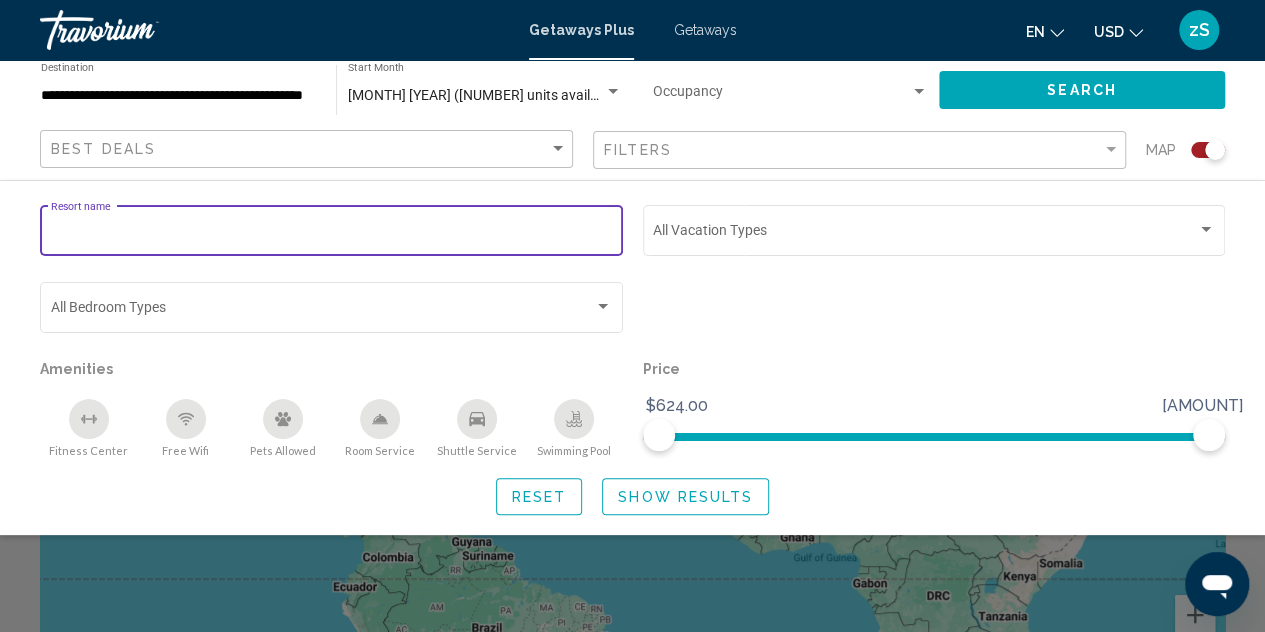 click on "Resort name" at bounding box center (332, 228) 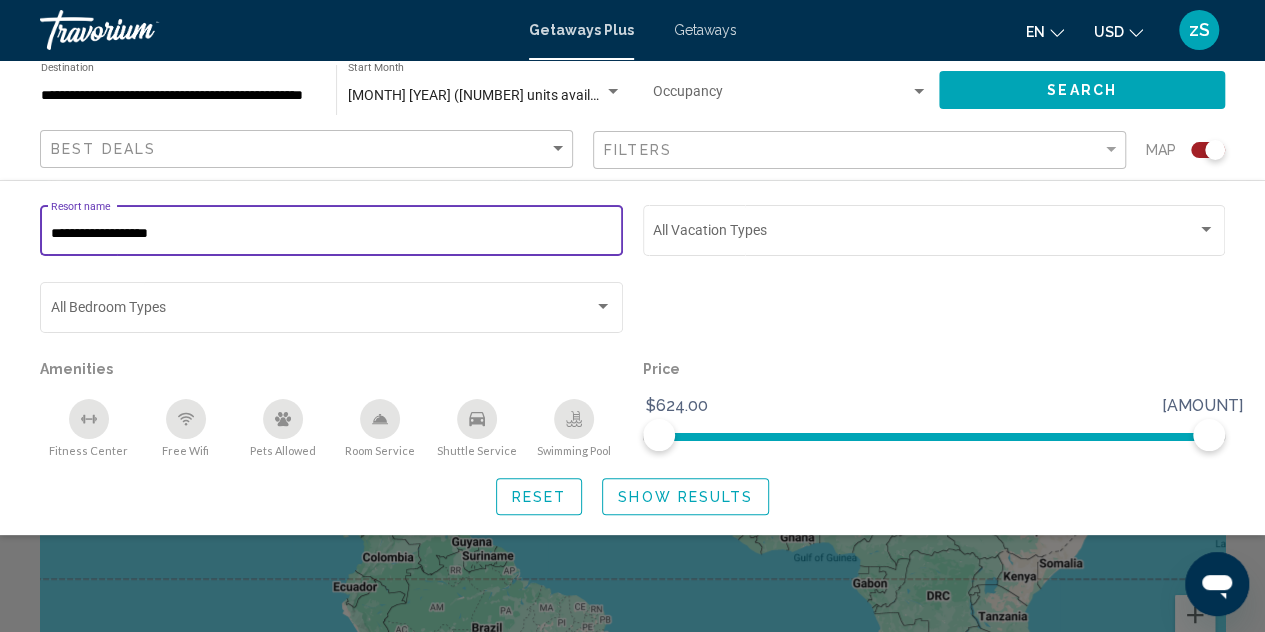 type on "**********" 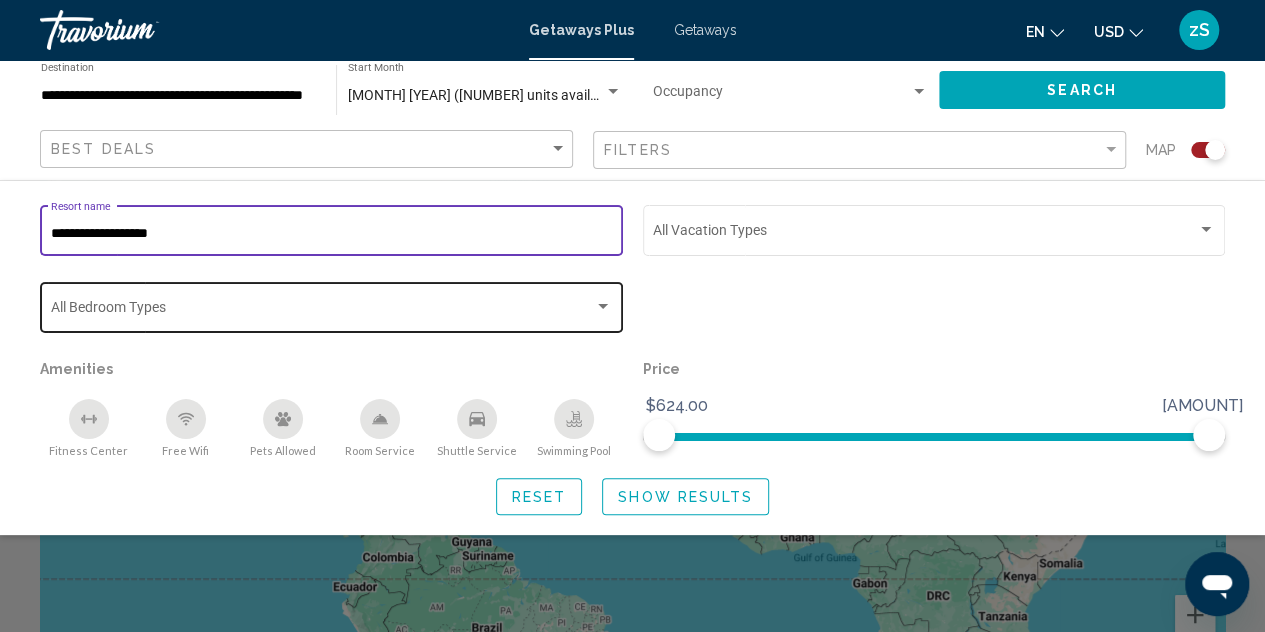click at bounding box center [603, 306] 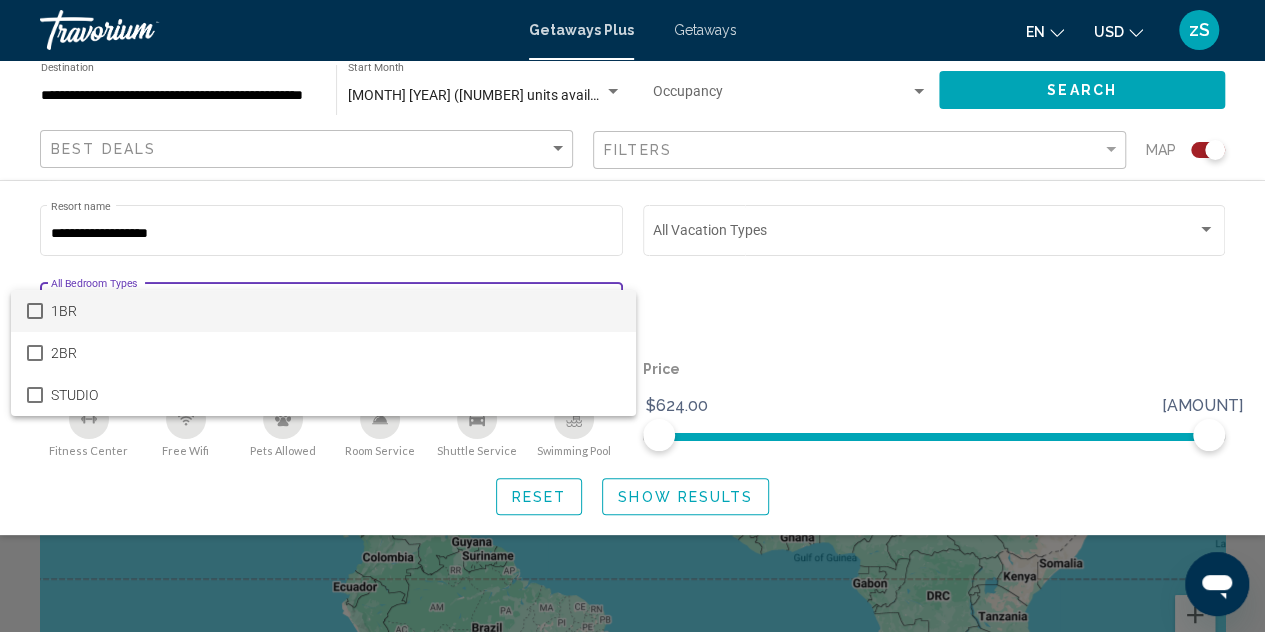 click on "1BR" at bounding box center [335, 311] 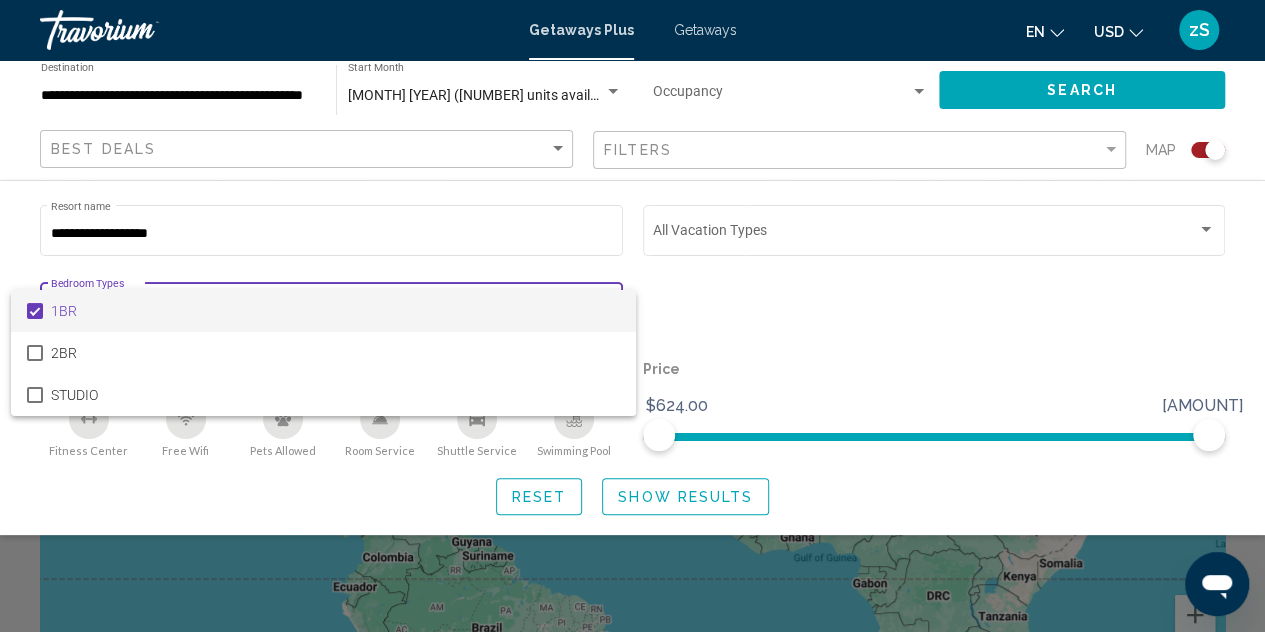 click on "1BR" at bounding box center (335, 311) 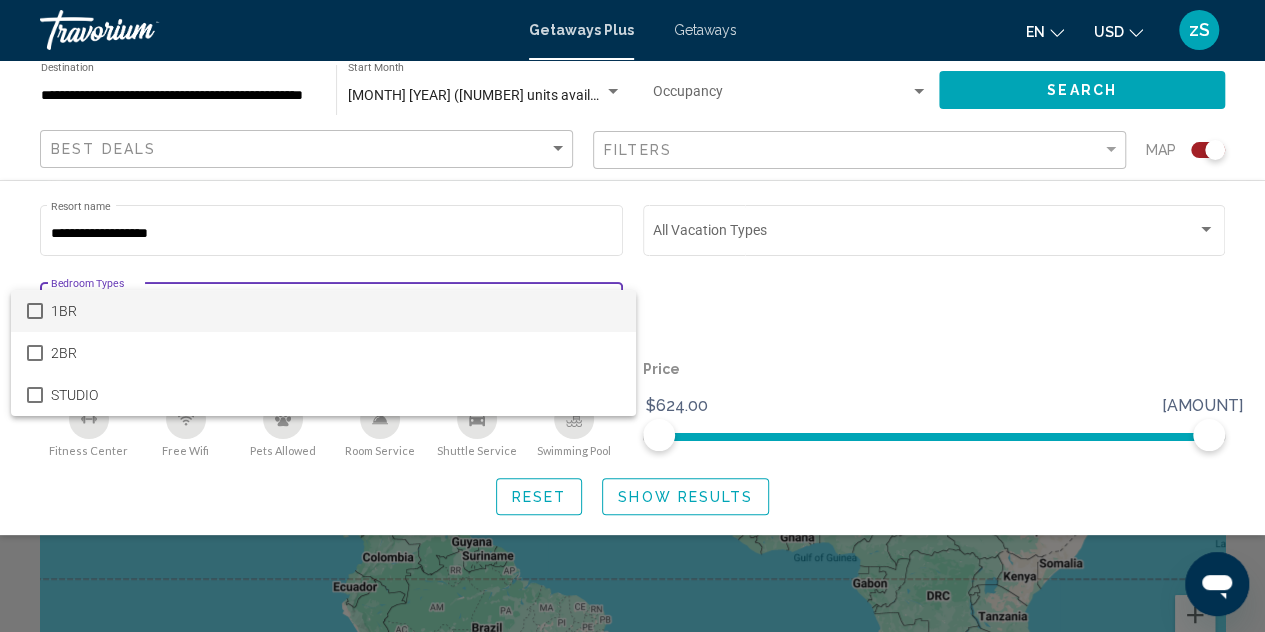 click at bounding box center (632, 316) 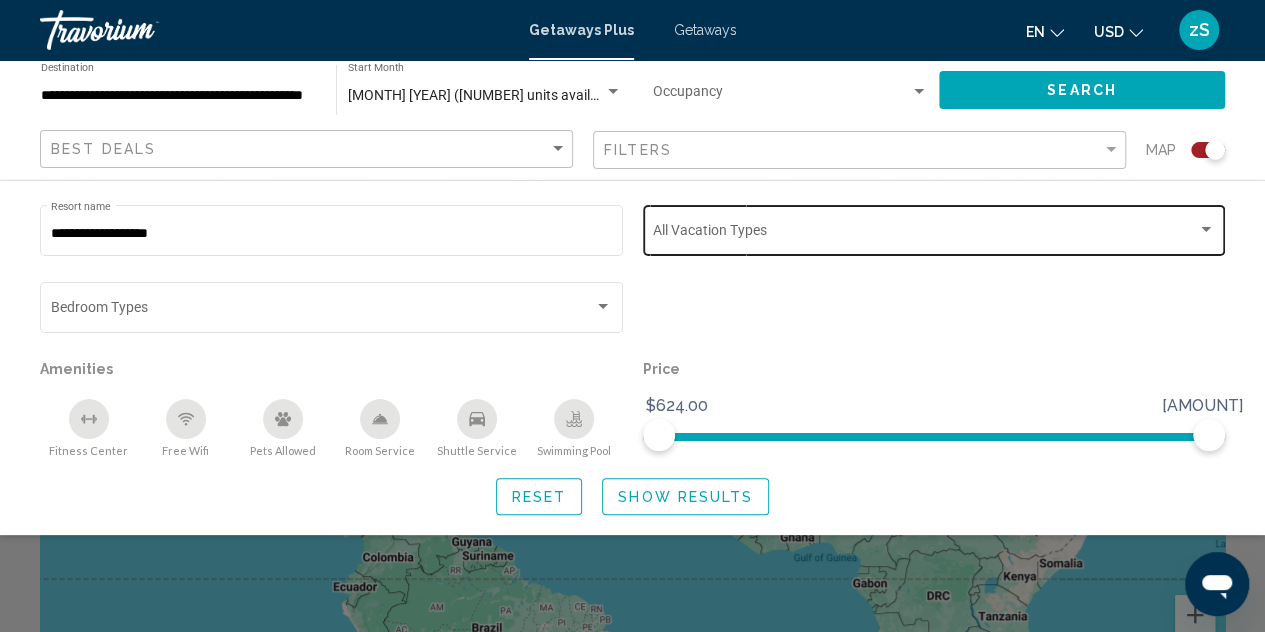 click at bounding box center (1206, 229) 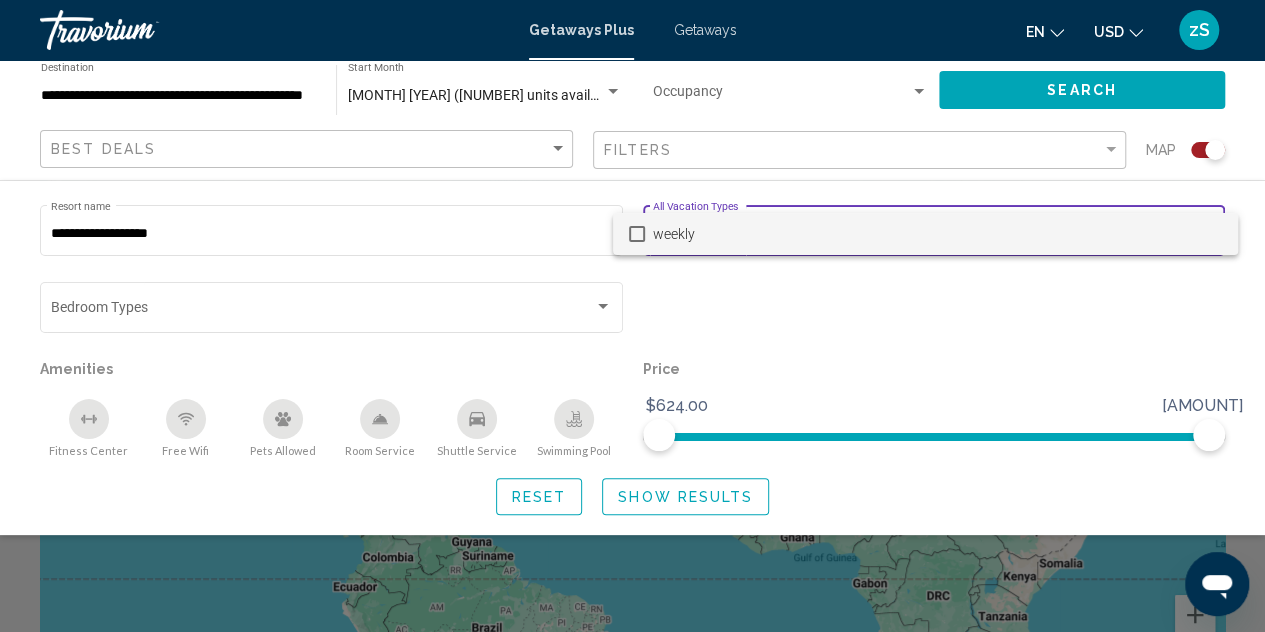 click at bounding box center [632, 316] 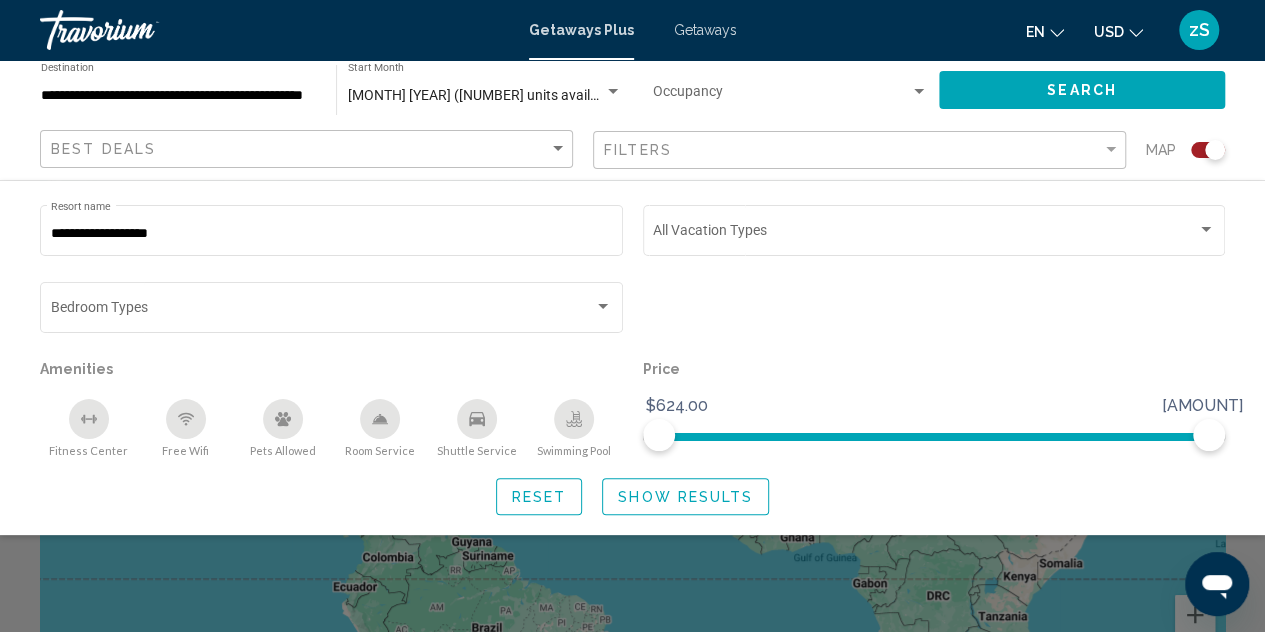 click on "Show Results" at bounding box center [685, 497] 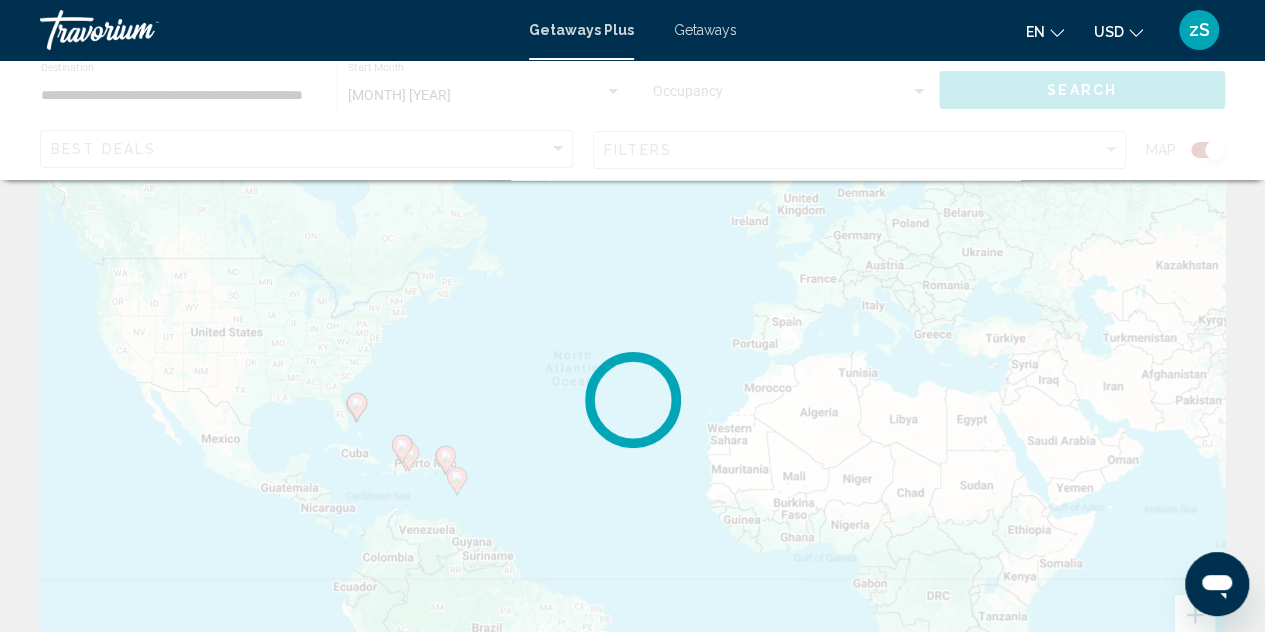 scroll, scrollTop: 0, scrollLeft: 0, axis: both 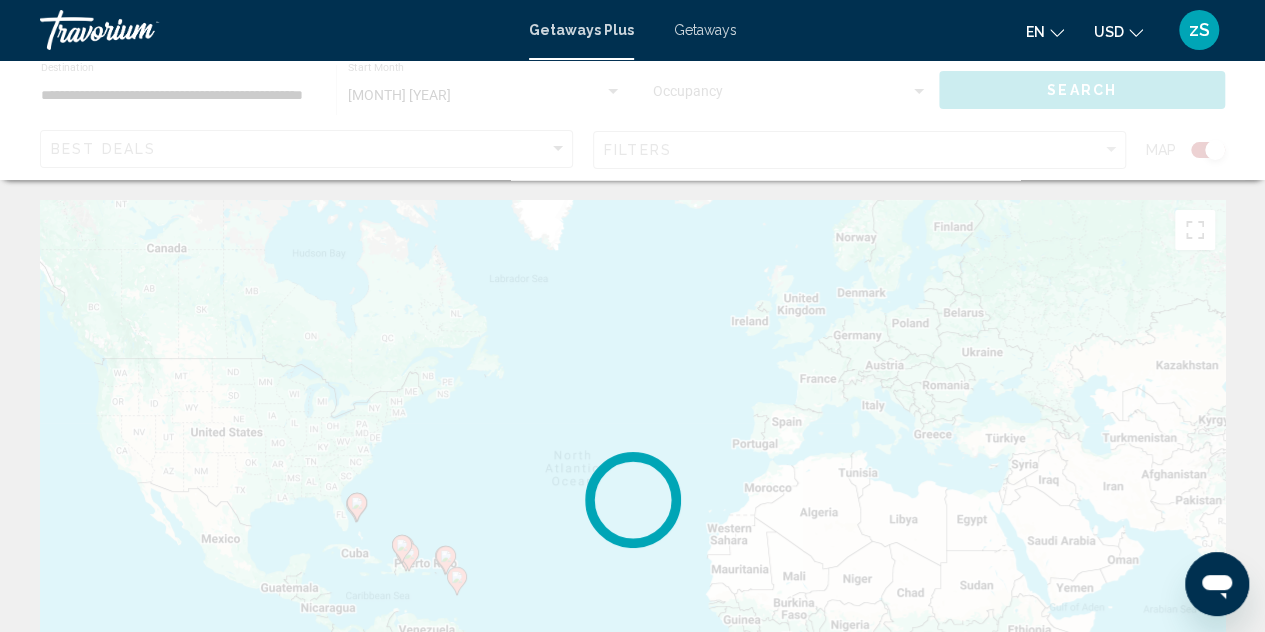 click at bounding box center [632, 500] 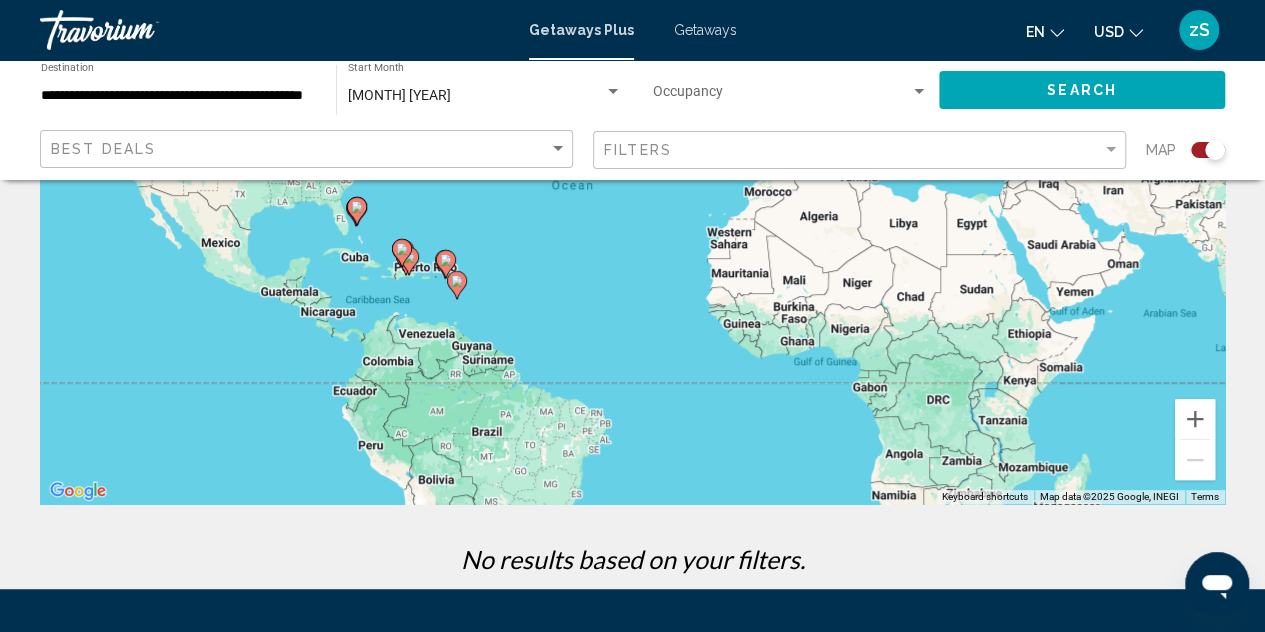 scroll, scrollTop: 0, scrollLeft: 0, axis: both 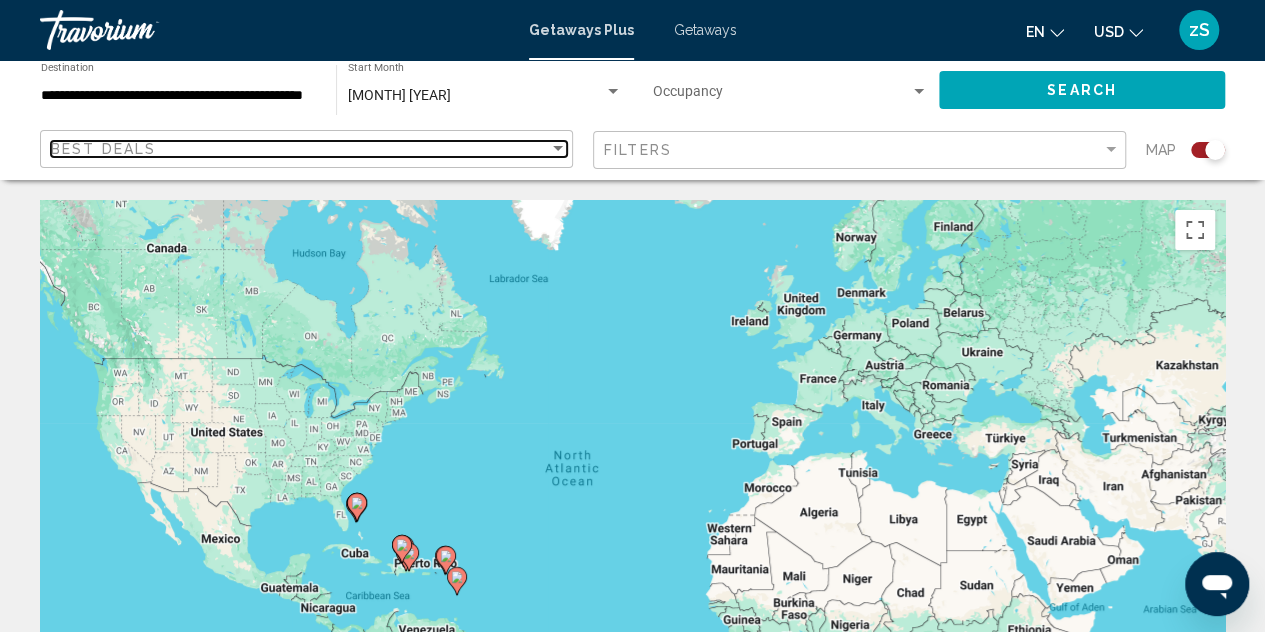 click at bounding box center [558, 148] 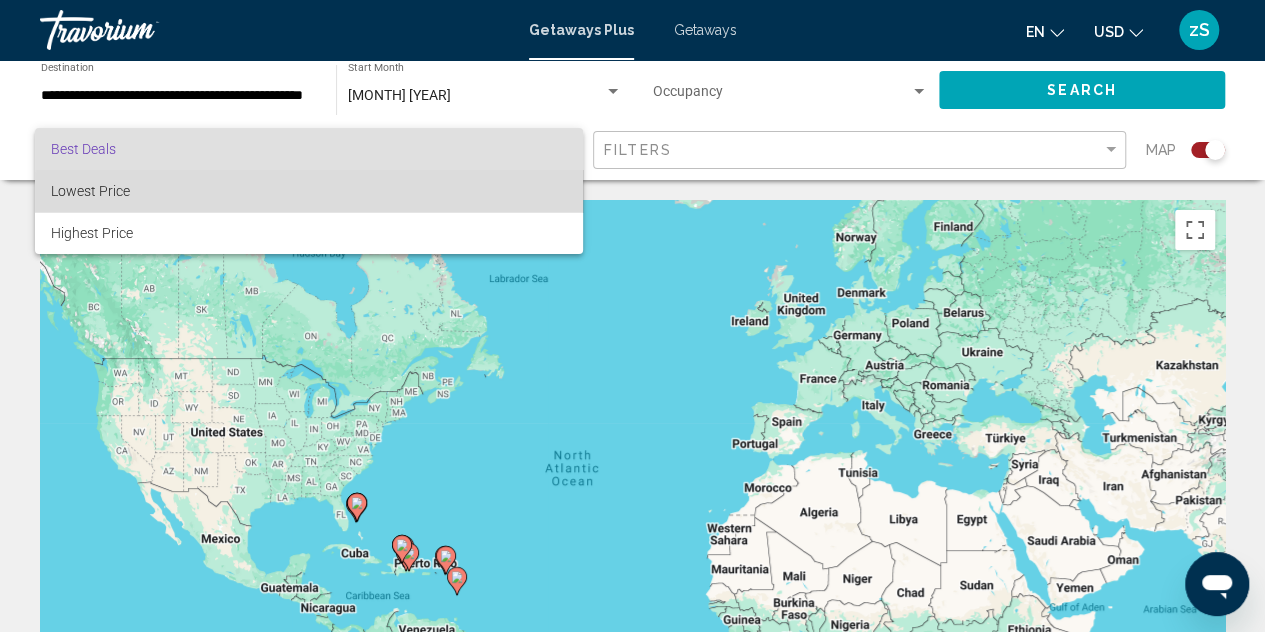 click on "Lowest Price" at bounding box center [309, 191] 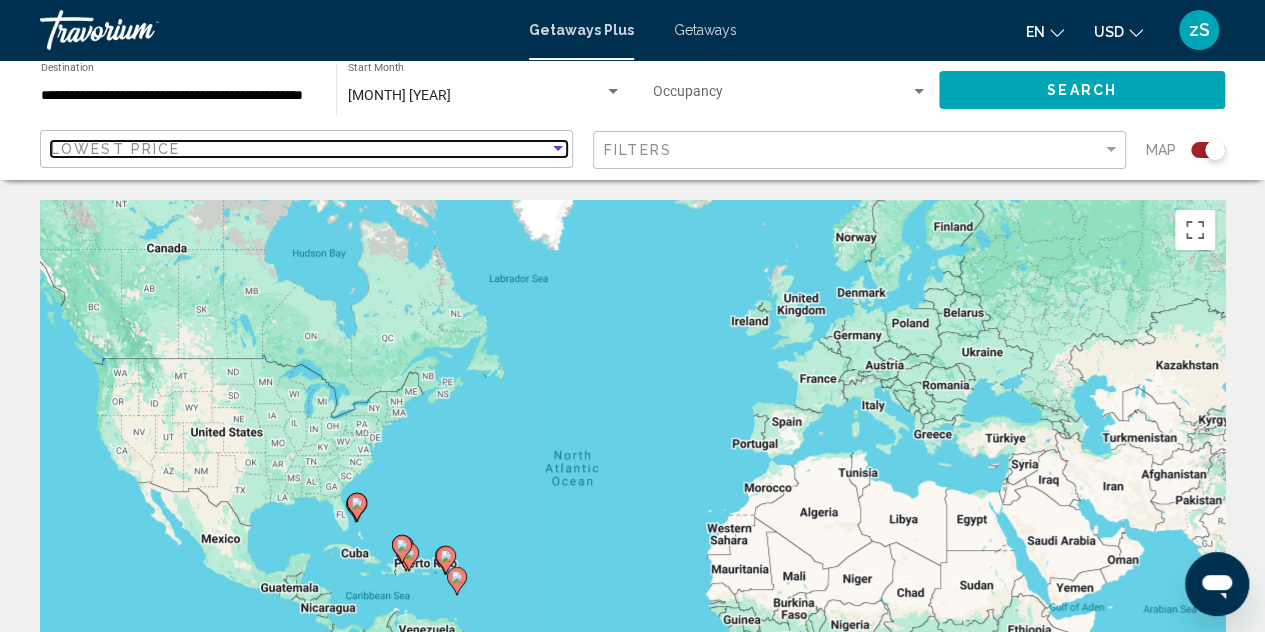 click at bounding box center [558, 149] 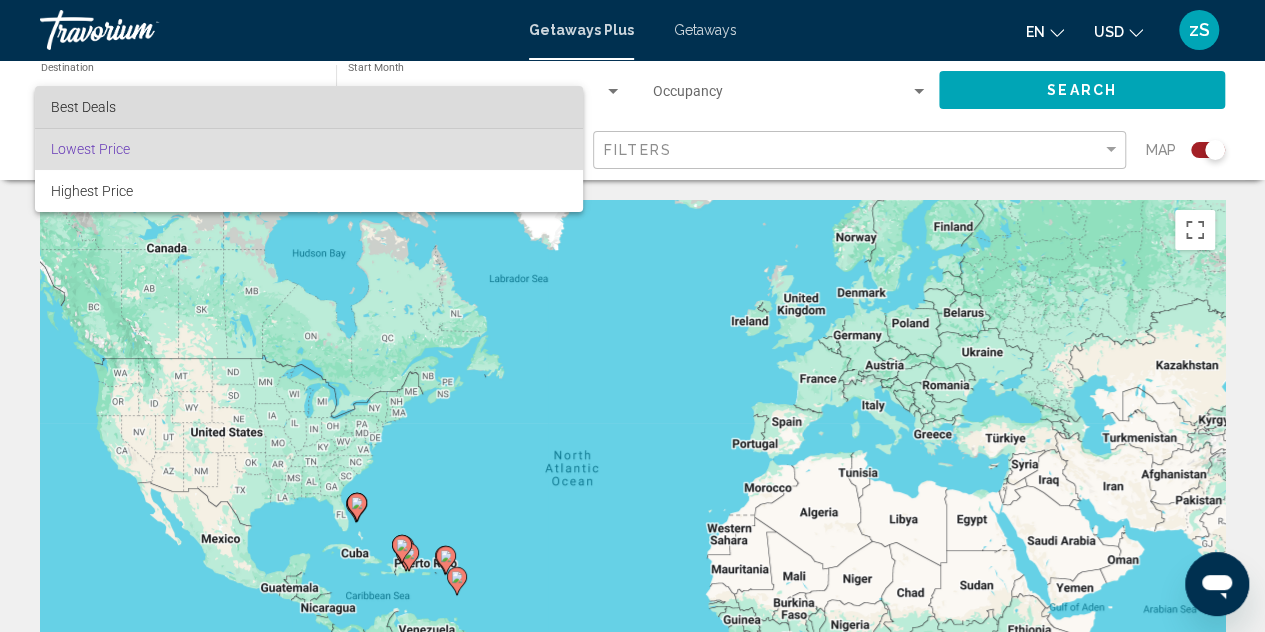 click on "Best Deals" at bounding box center [309, 107] 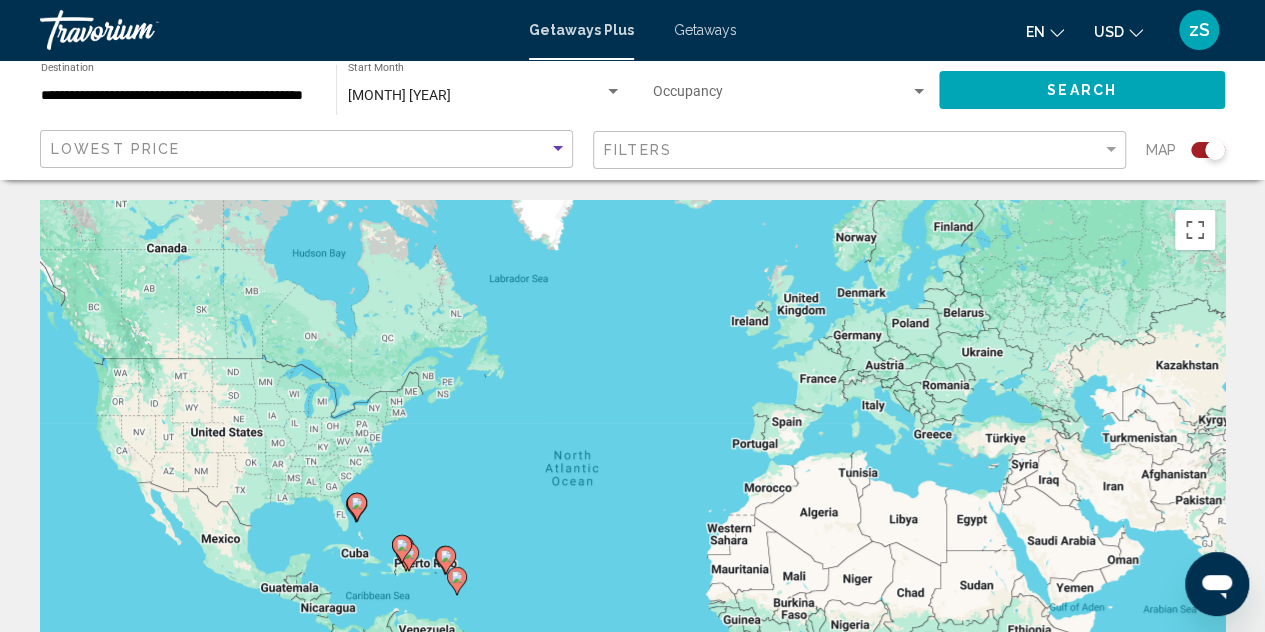 click on "August 2025 Start Month All Start Months" at bounding box center [484, 90] 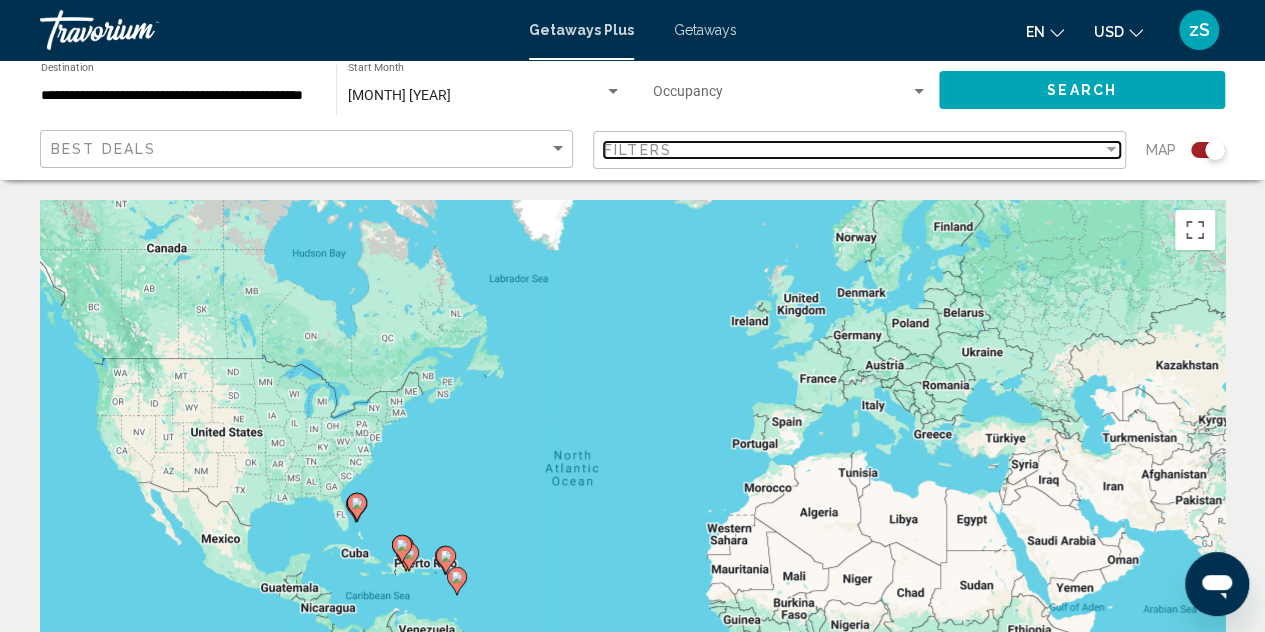 click at bounding box center [1111, 150] 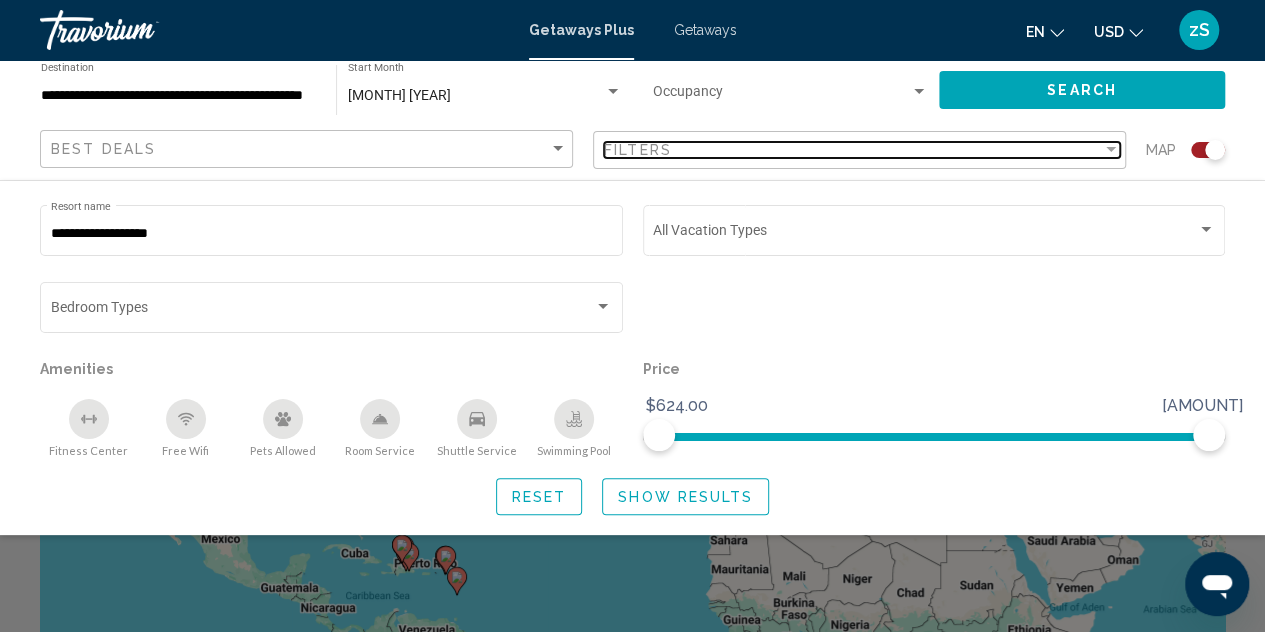 click at bounding box center [1111, 150] 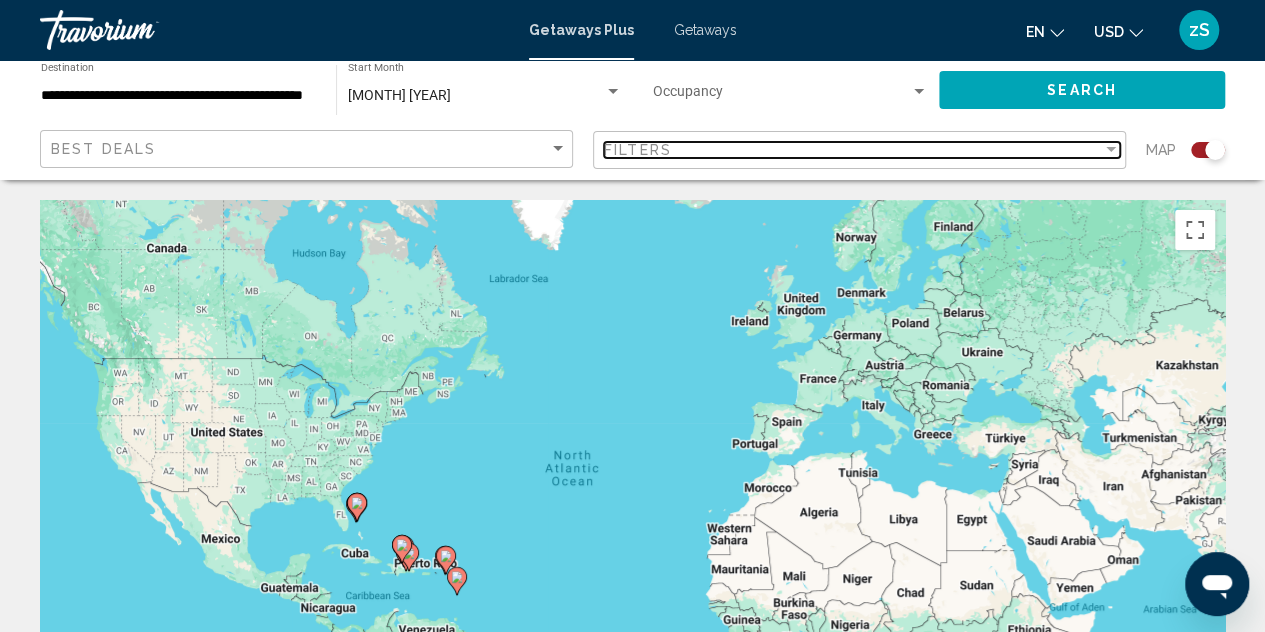 click at bounding box center (1111, 150) 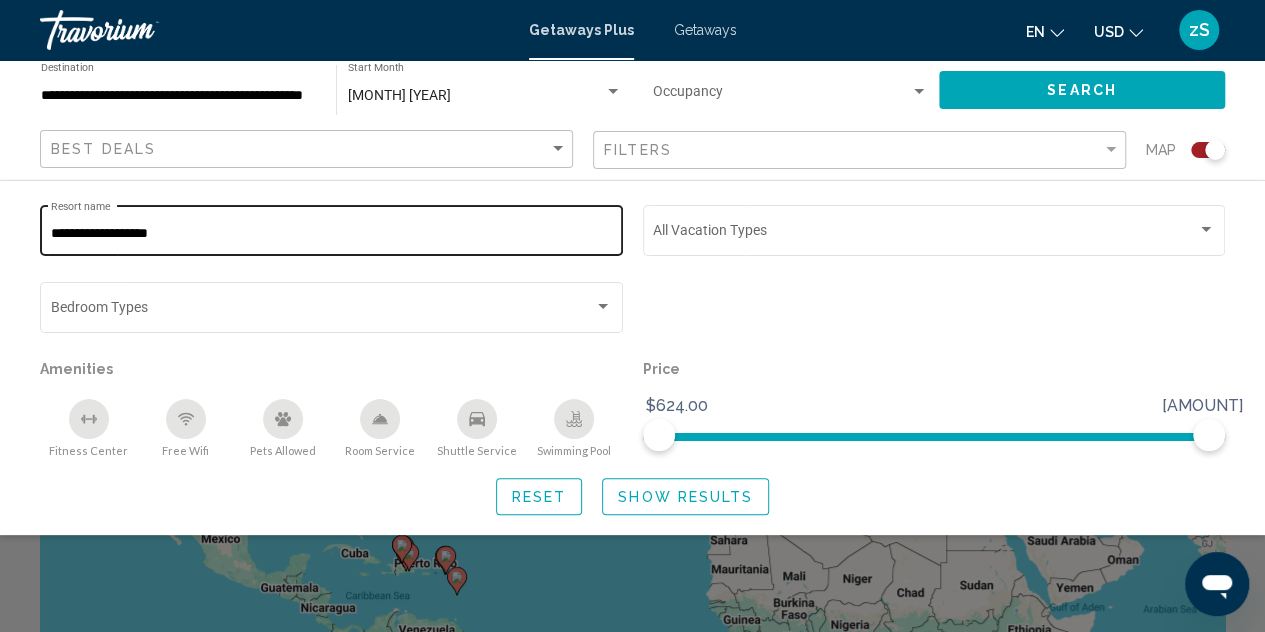 click on "**********" at bounding box center (332, 234) 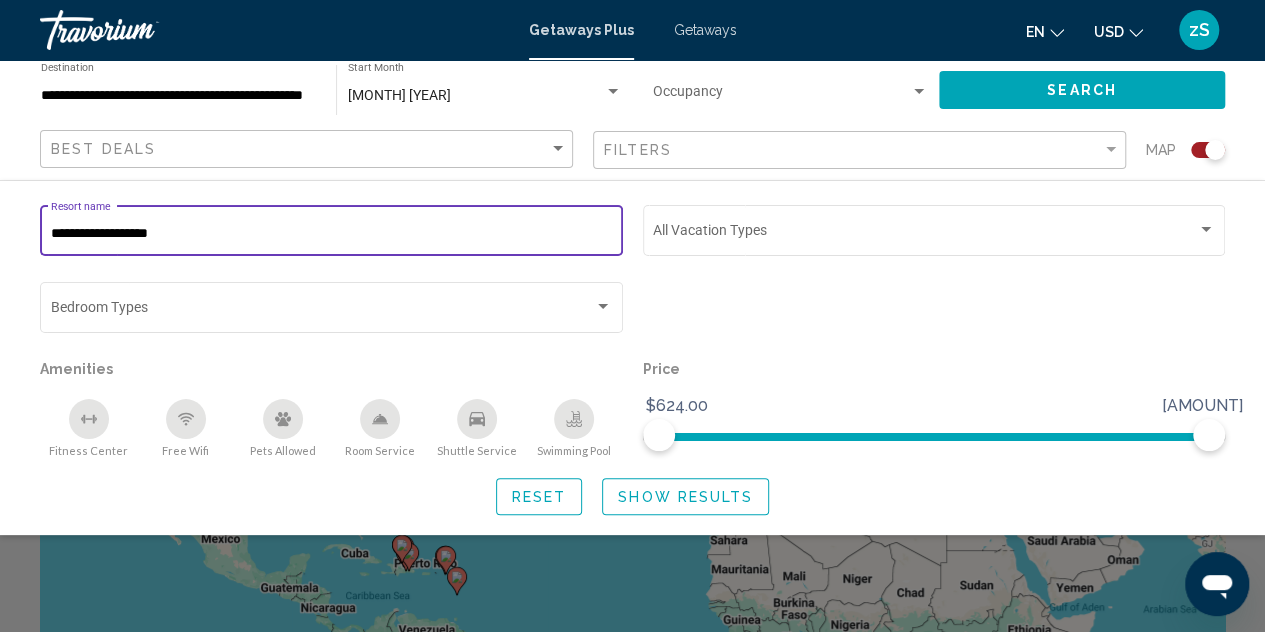 click on "**********" at bounding box center [332, 234] 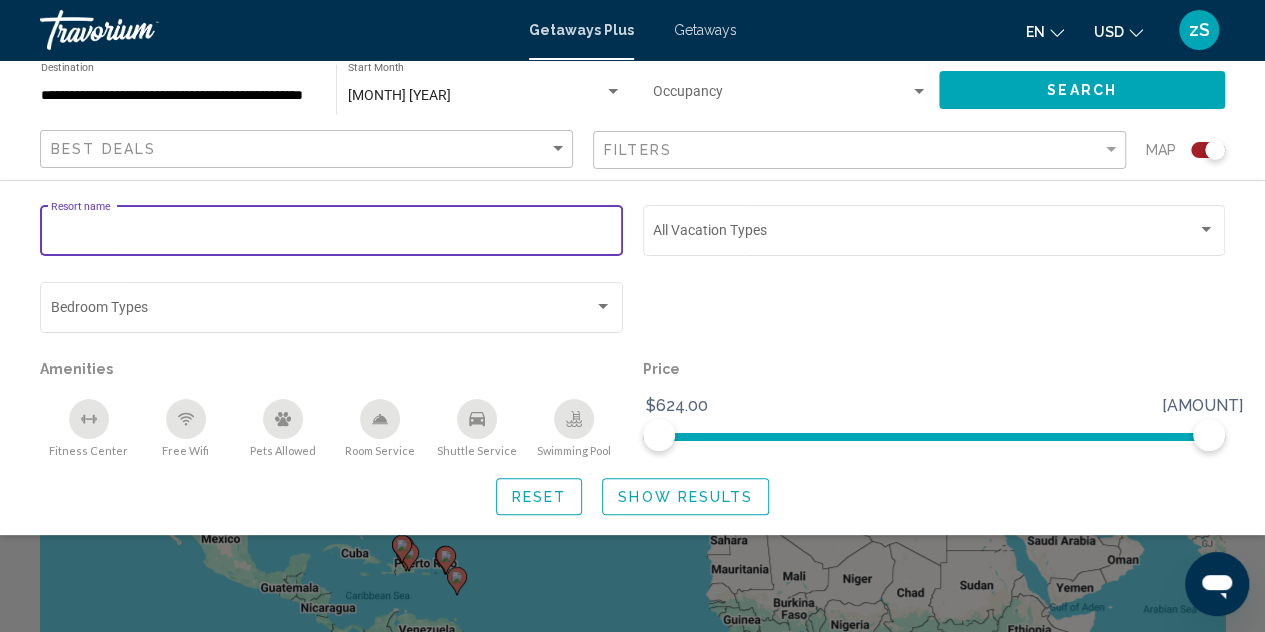 type 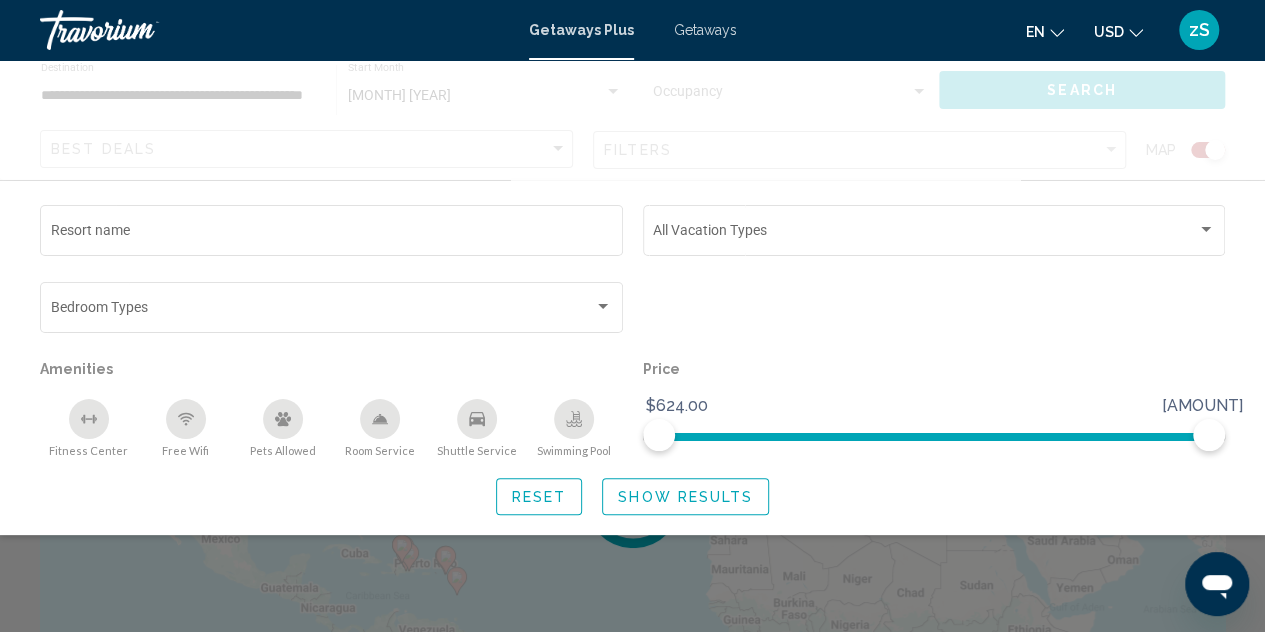 click at bounding box center [632, 120] 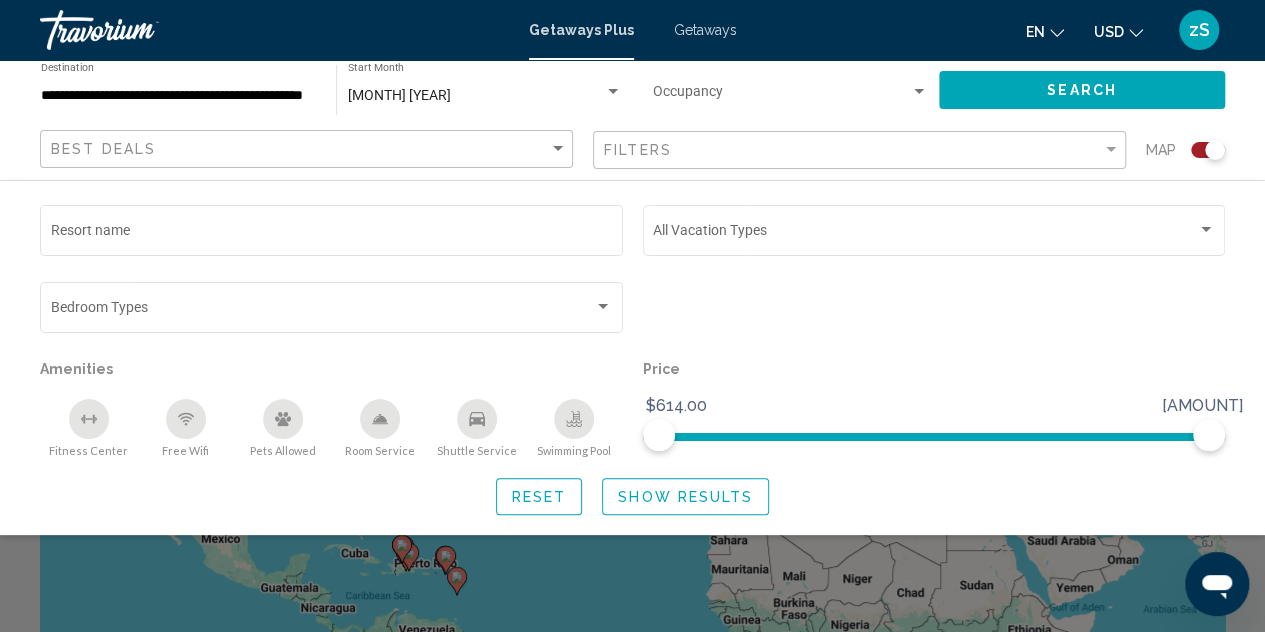 click on "Show Results" at bounding box center [685, 497] 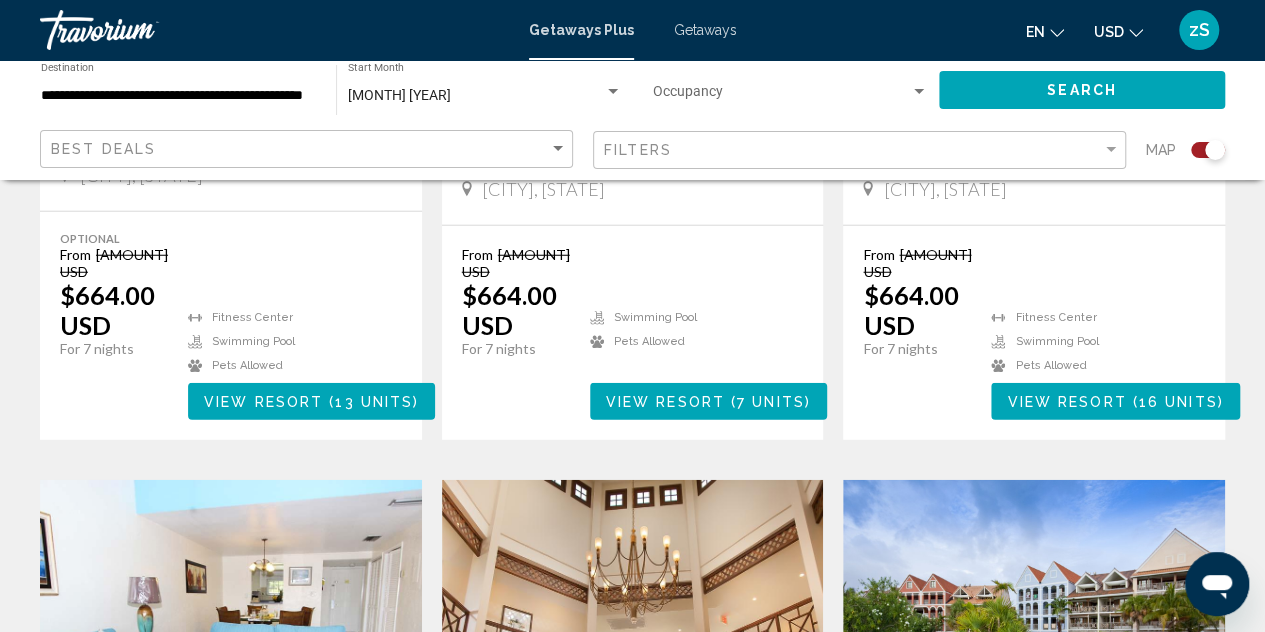 scroll, scrollTop: 2300, scrollLeft: 0, axis: vertical 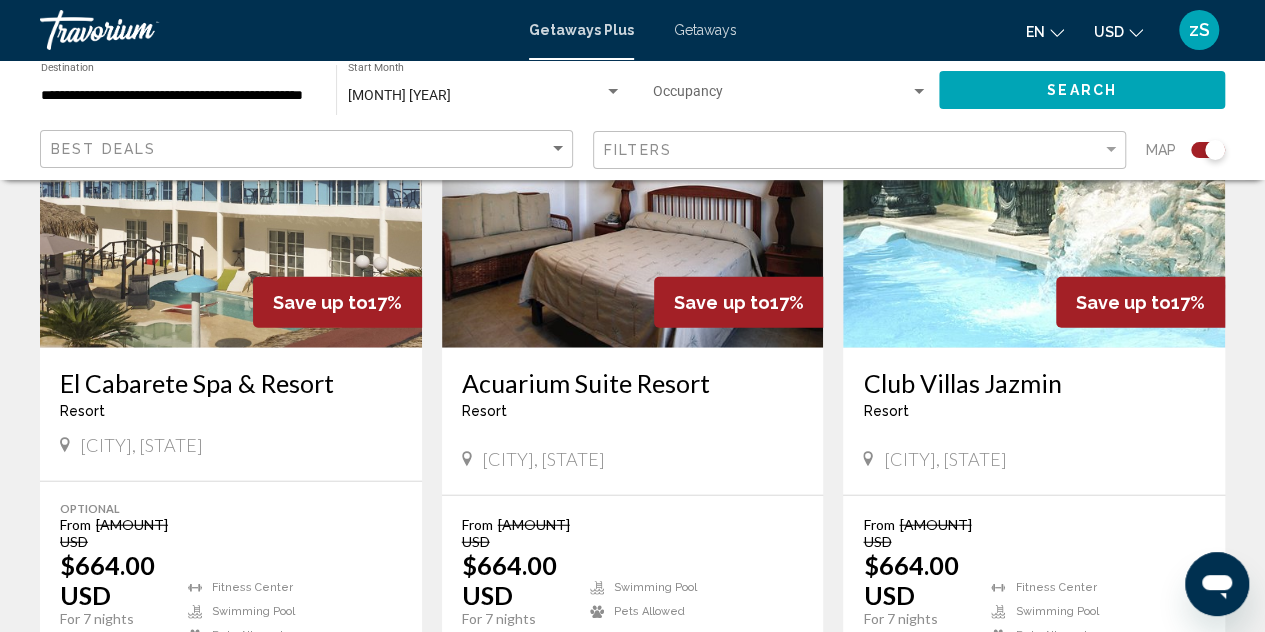 click at bounding box center [1034, 188] 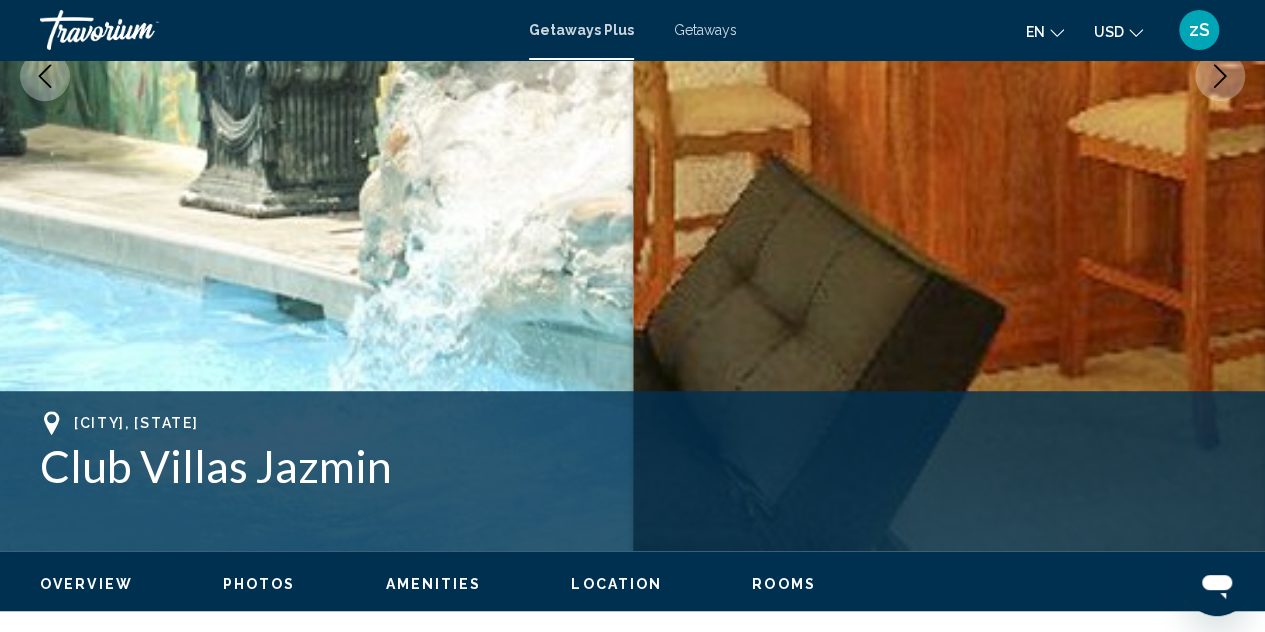 scroll, scrollTop: 518, scrollLeft: 0, axis: vertical 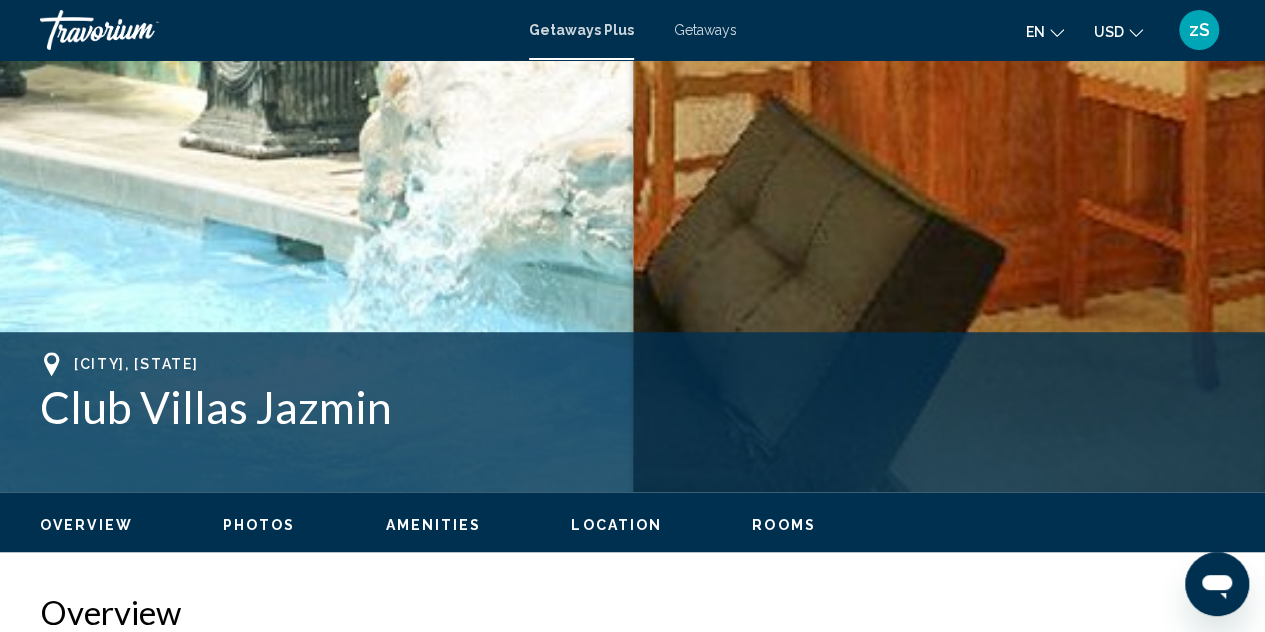 click on "Photos" at bounding box center (259, 525) 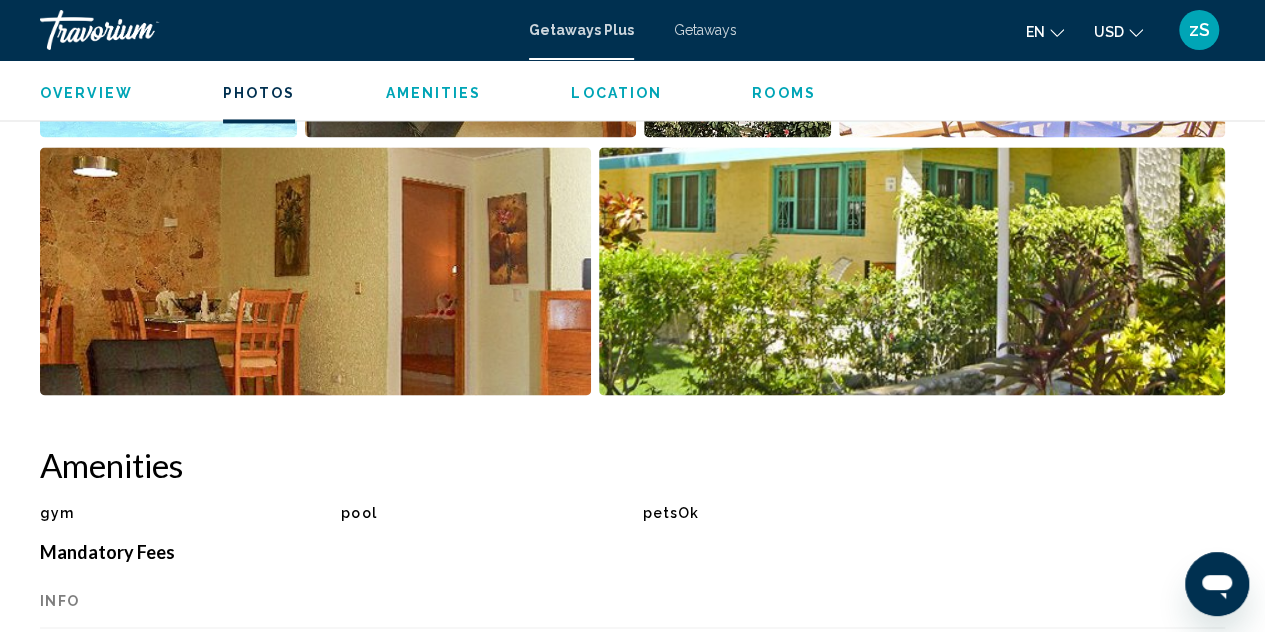 scroll, scrollTop: 1573, scrollLeft: 0, axis: vertical 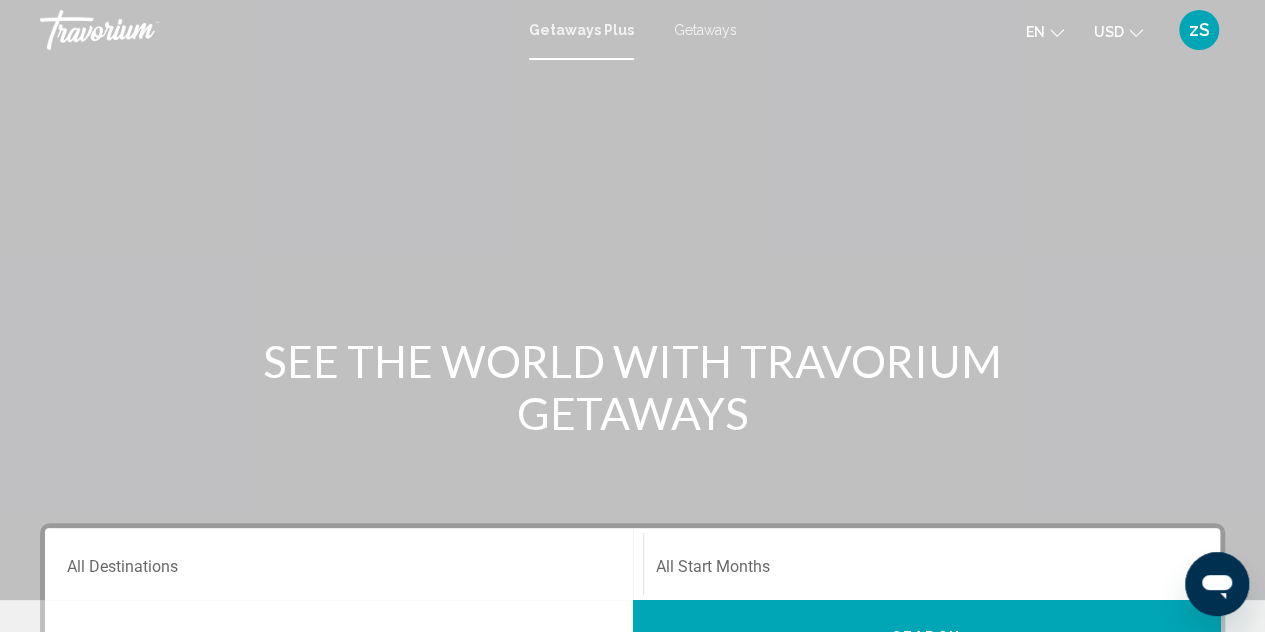 click on "Getaways Plus" at bounding box center (581, 30) 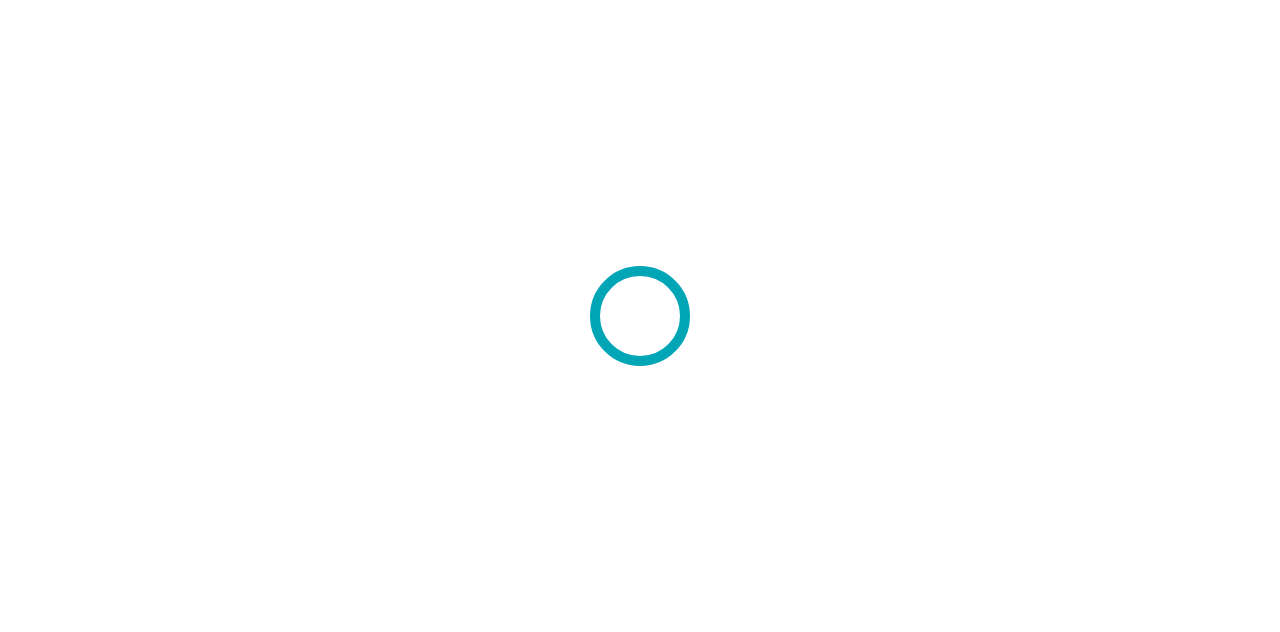 scroll, scrollTop: 0, scrollLeft: 0, axis: both 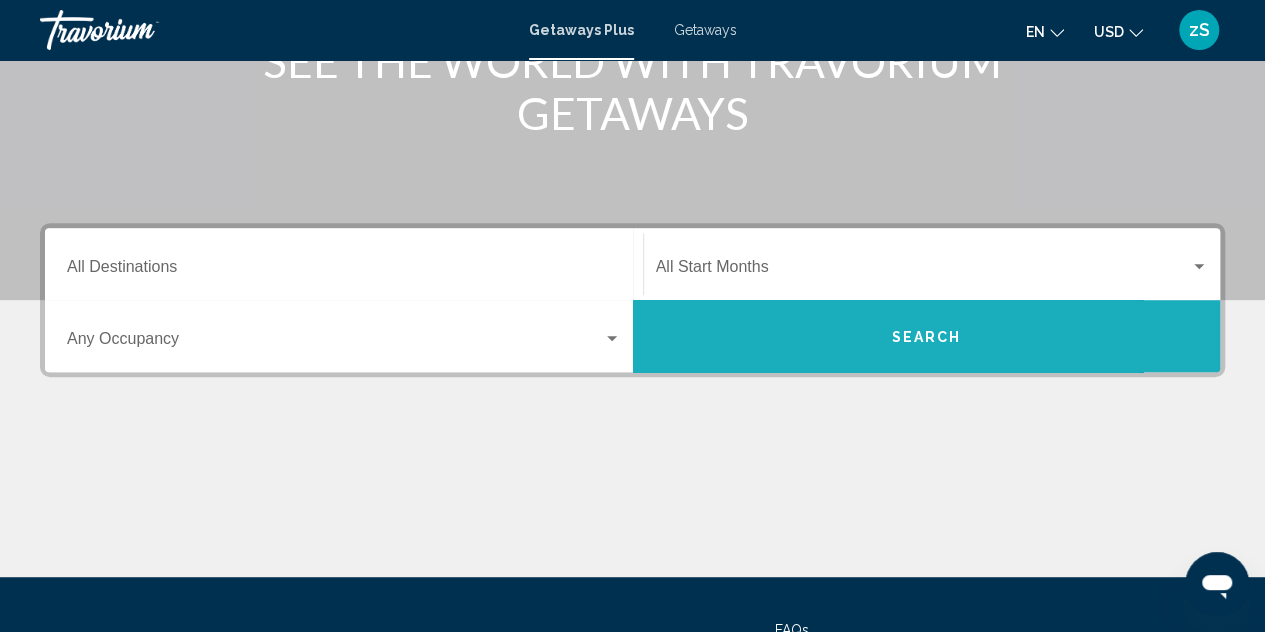click on "Search" at bounding box center (926, 337) 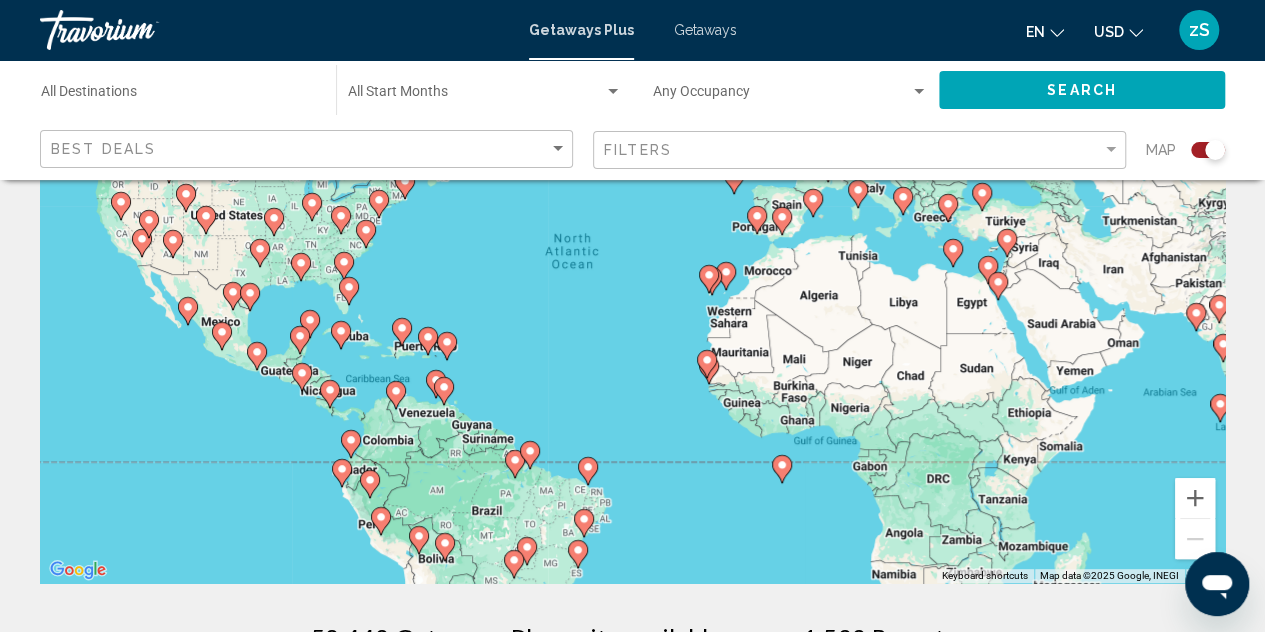 scroll, scrollTop: 0, scrollLeft: 0, axis: both 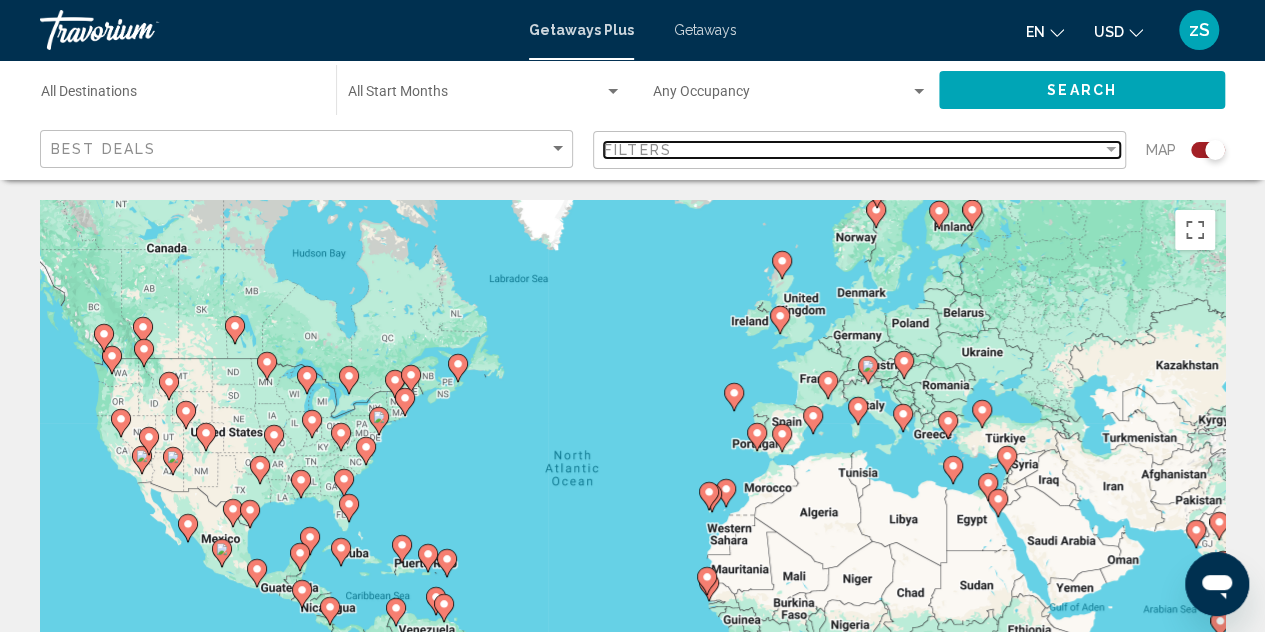 click at bounding box center [1111, 150] 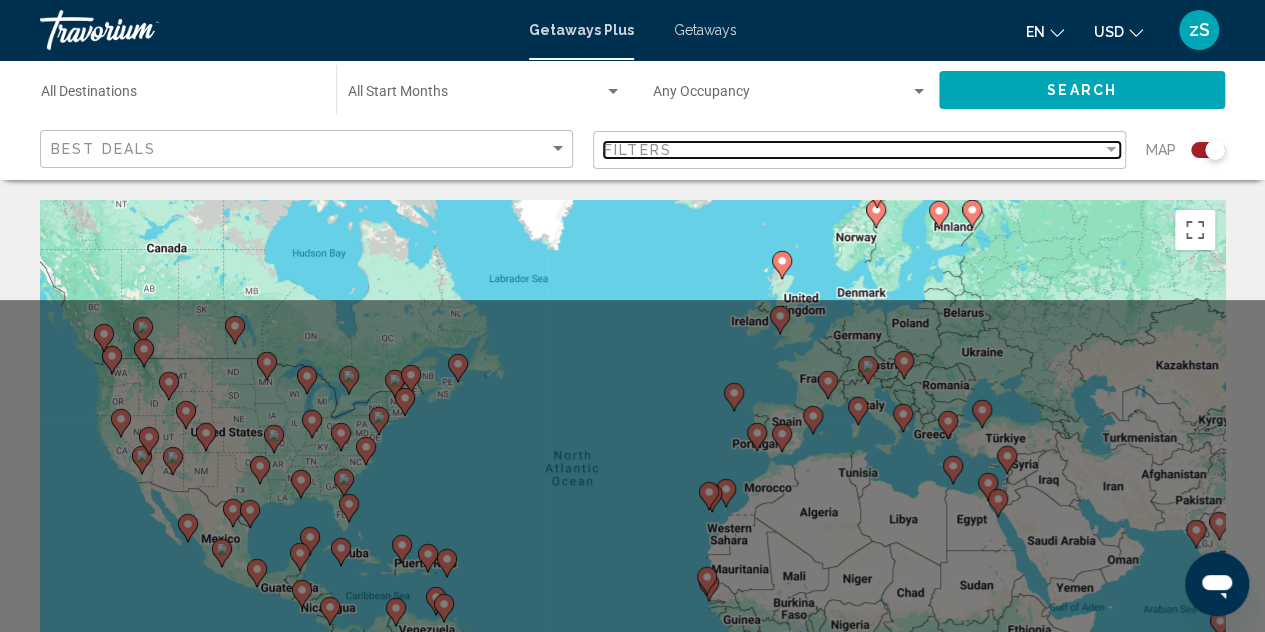 click at bounding box center [1111, 150] 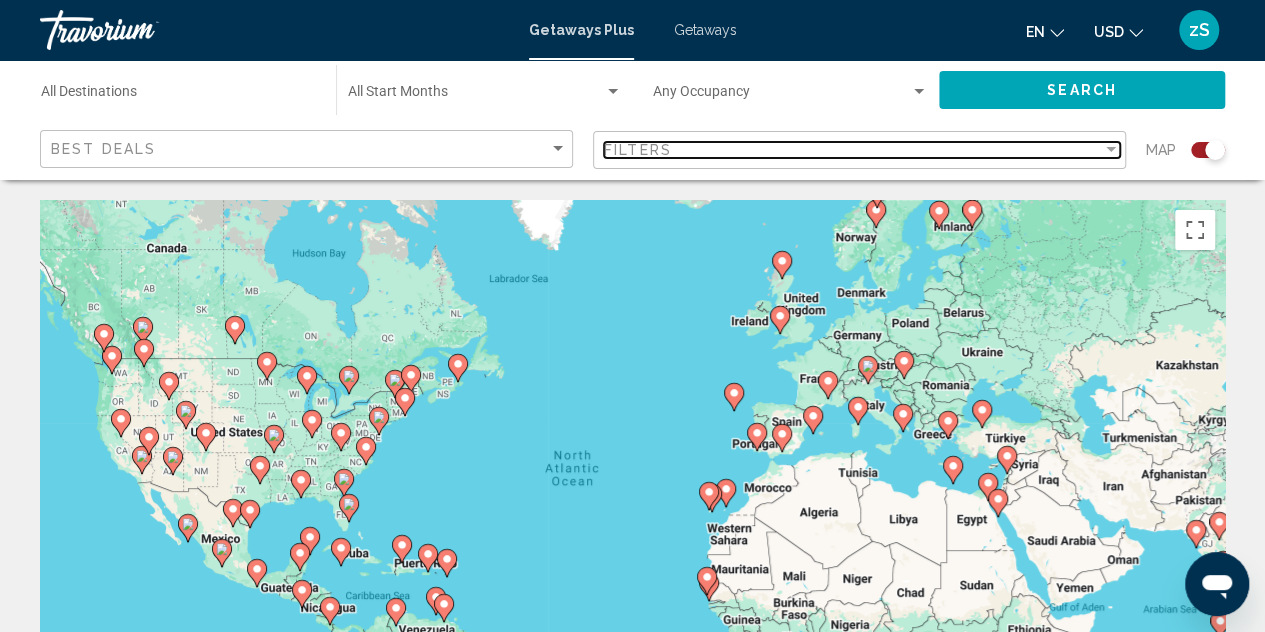 click at bounding box center [1111, 149] 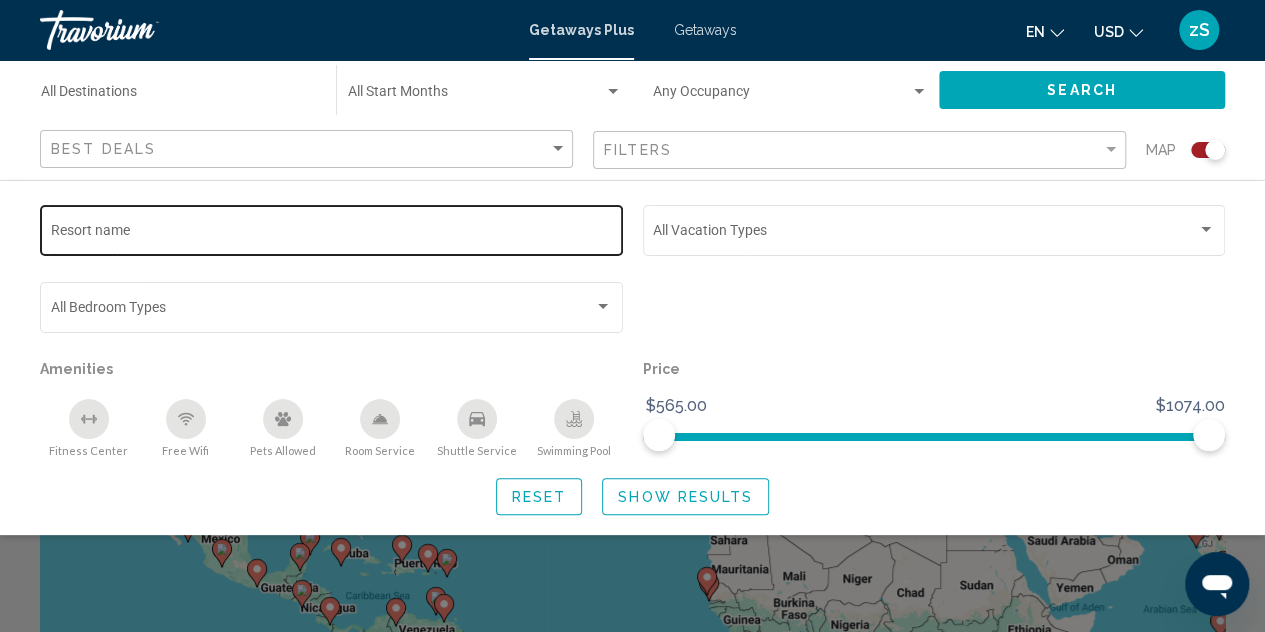 click on "Resort name" at bounding box center [332, 234] 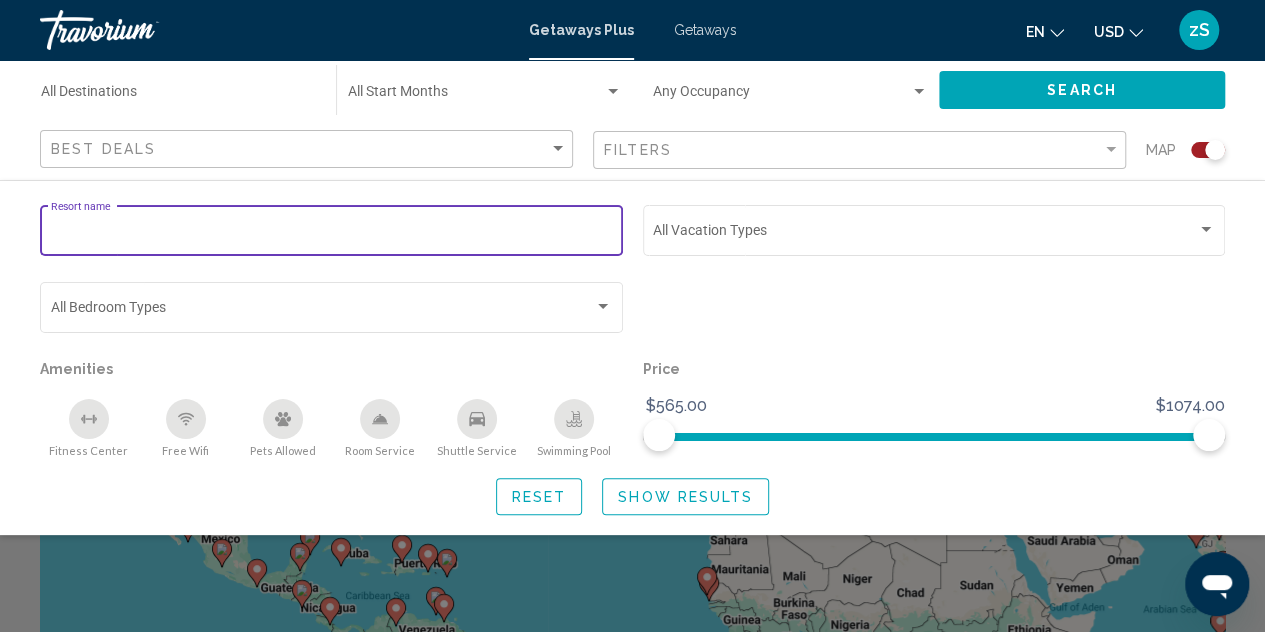 click on "Resort name" at bounding box center (332, 234) 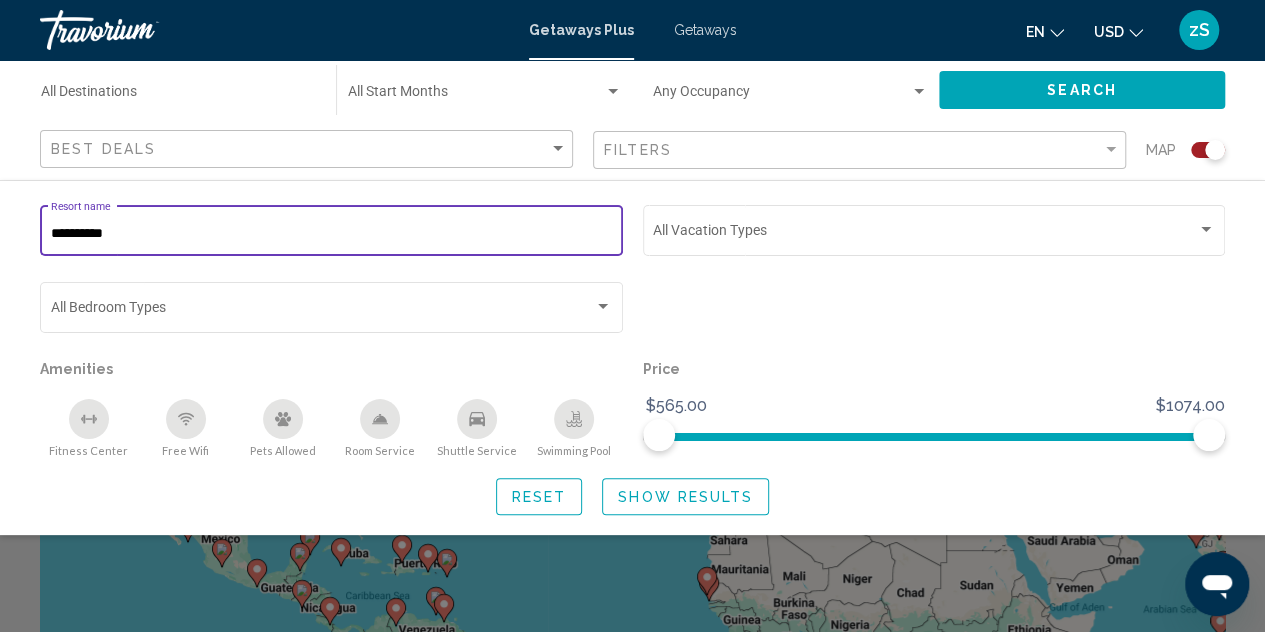 type on "**********" 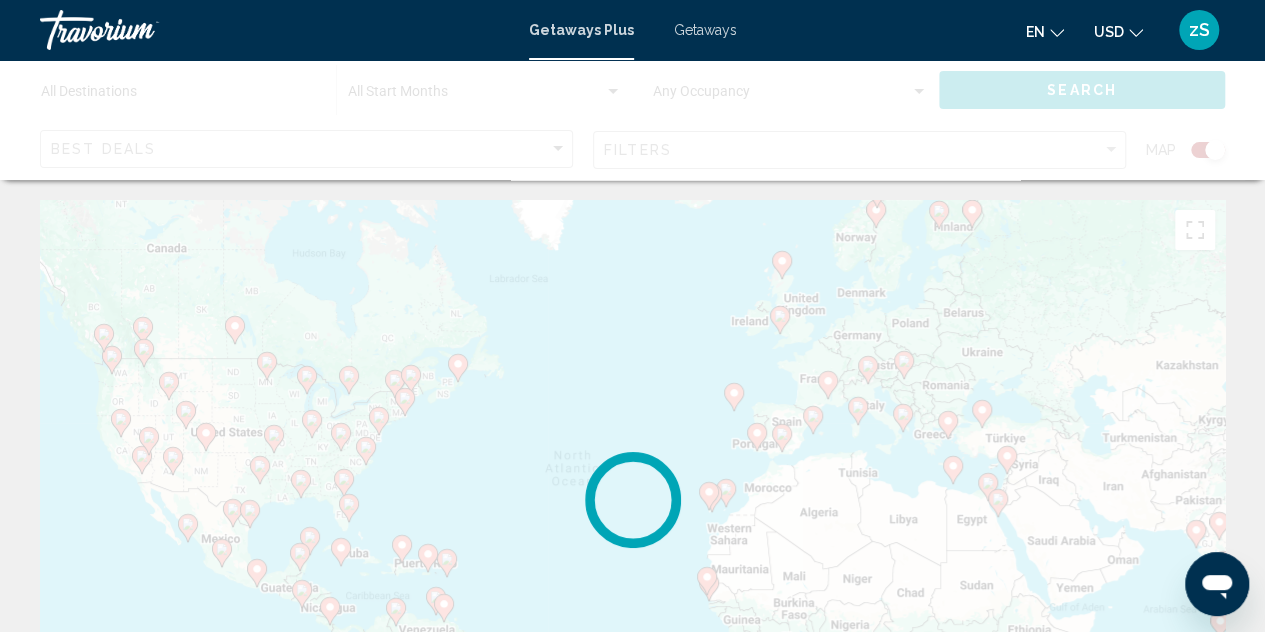 click at bounding box center [632, 500] 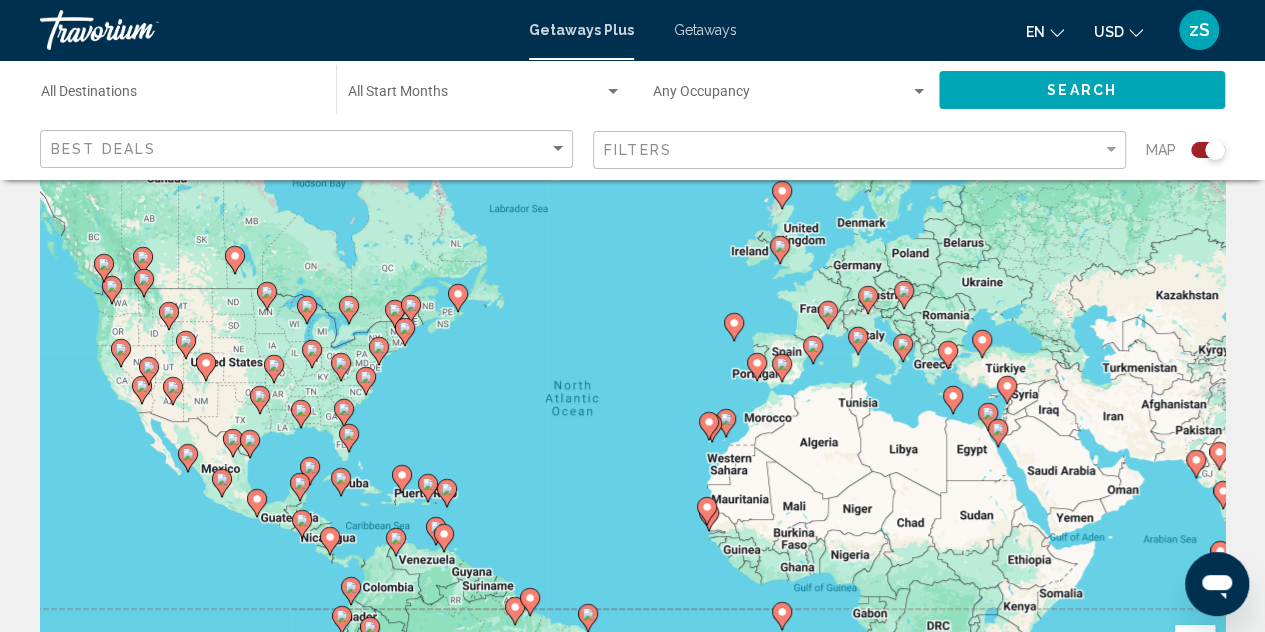 scroll, scrollTop: 100, scrollLeft: 0, axis: vertical 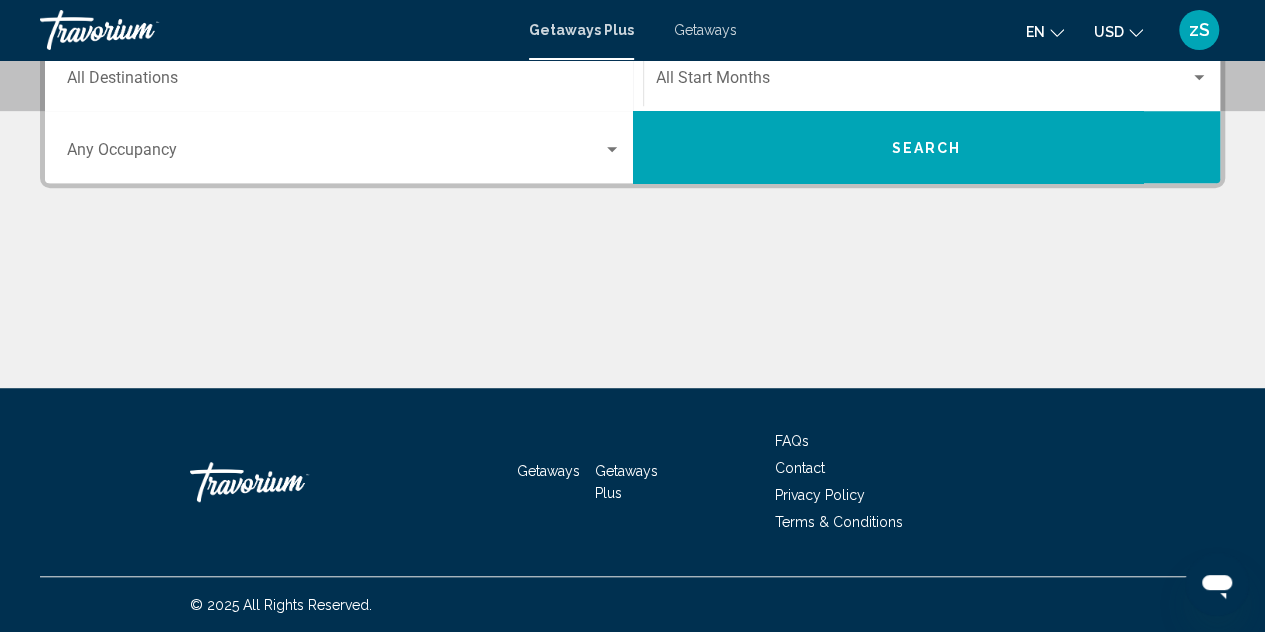 click on "Search" at bounding box center (927, 147) 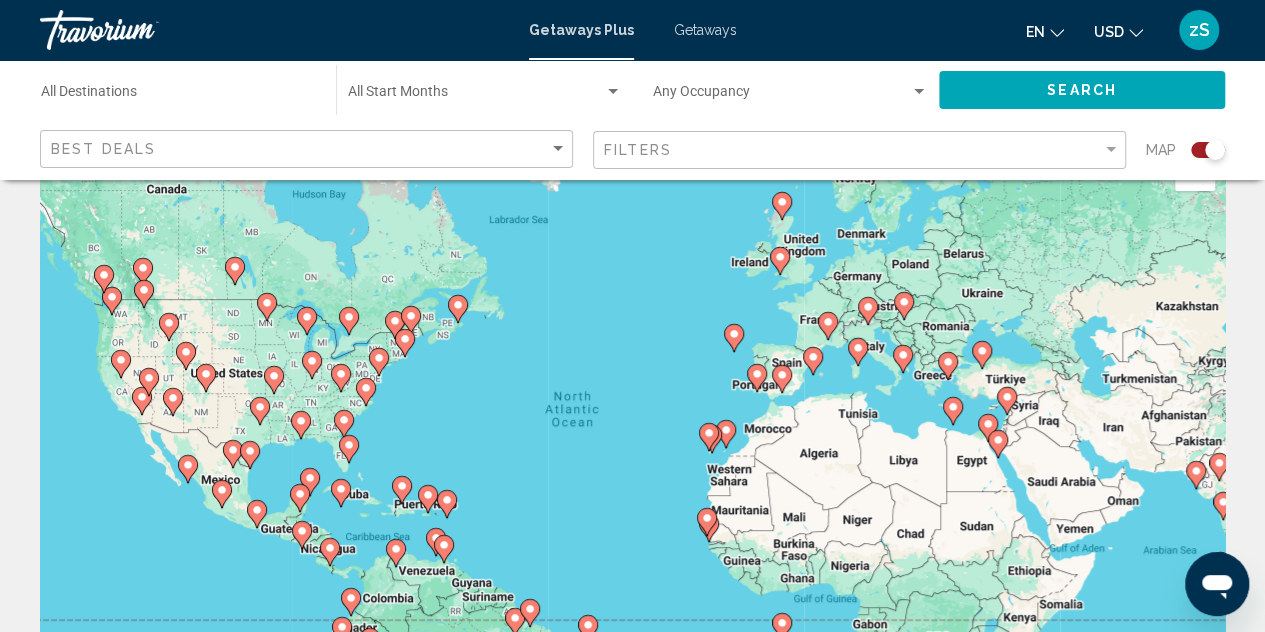 scroll, scrollTop: 100, scrollLeft: 0, axis: vertical 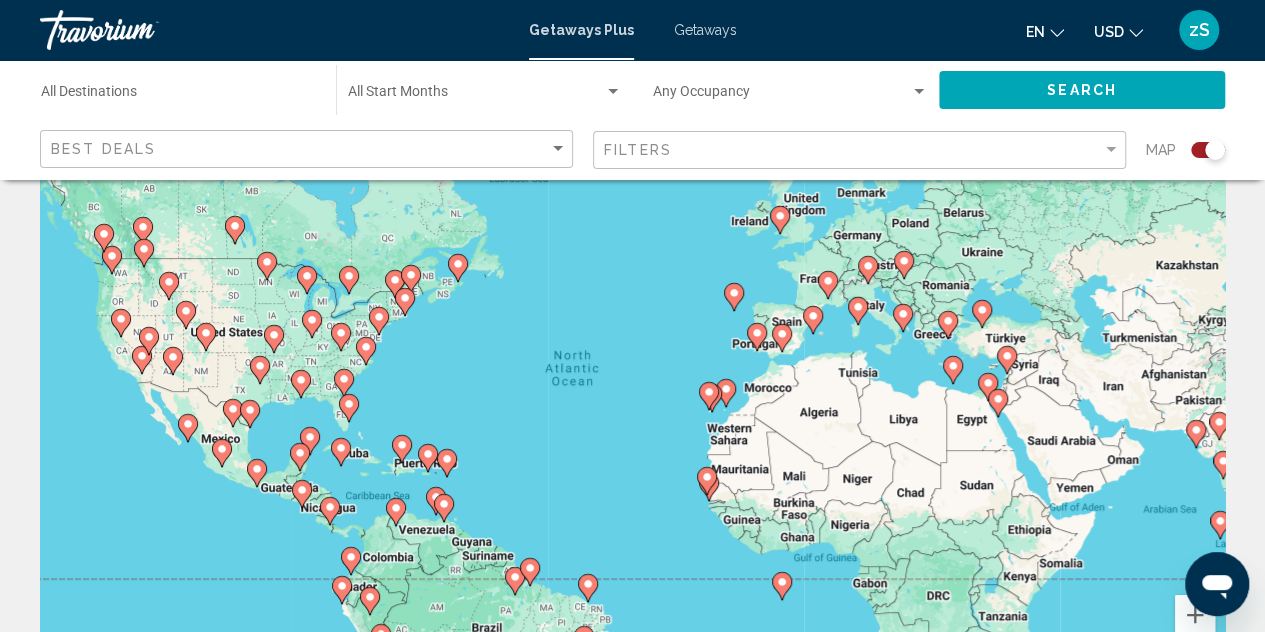 click at bounding box center (527, 664) 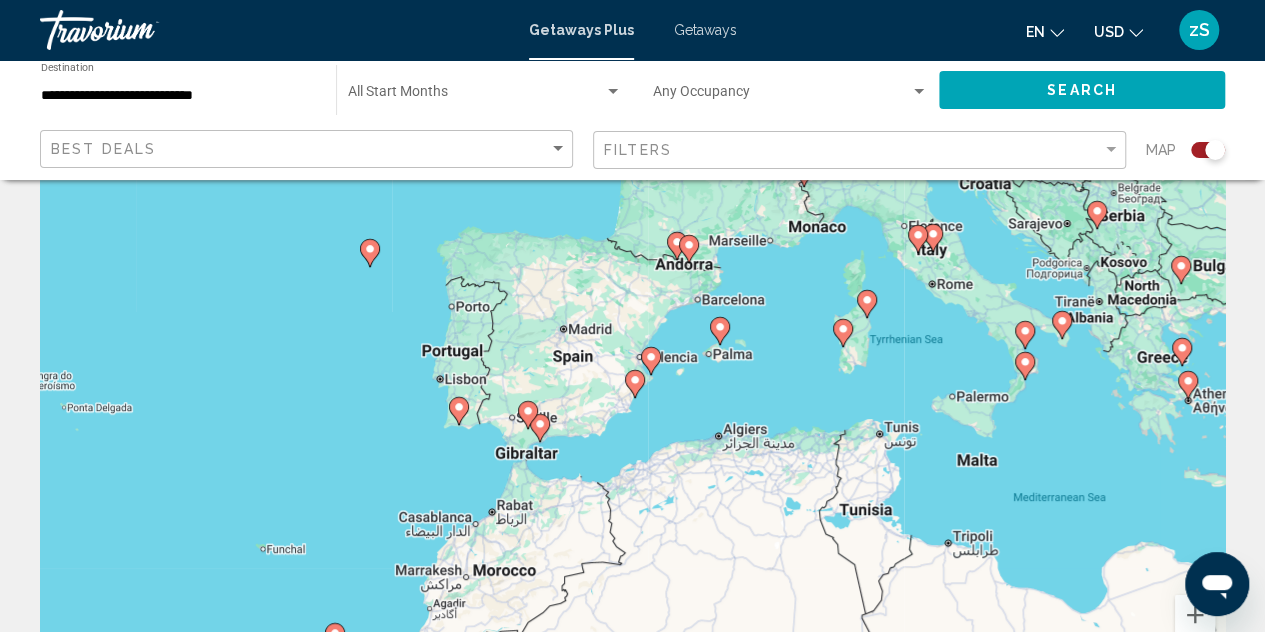 click at bounding box center [879, 145] 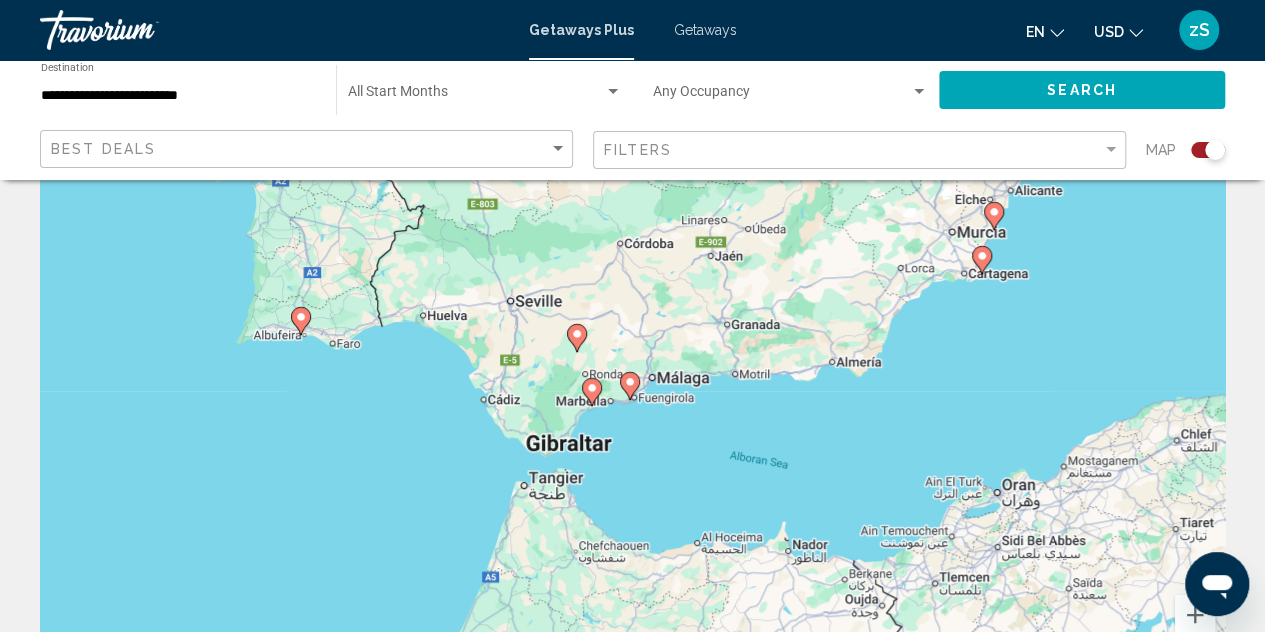 click at bounding box center (1066, 115) 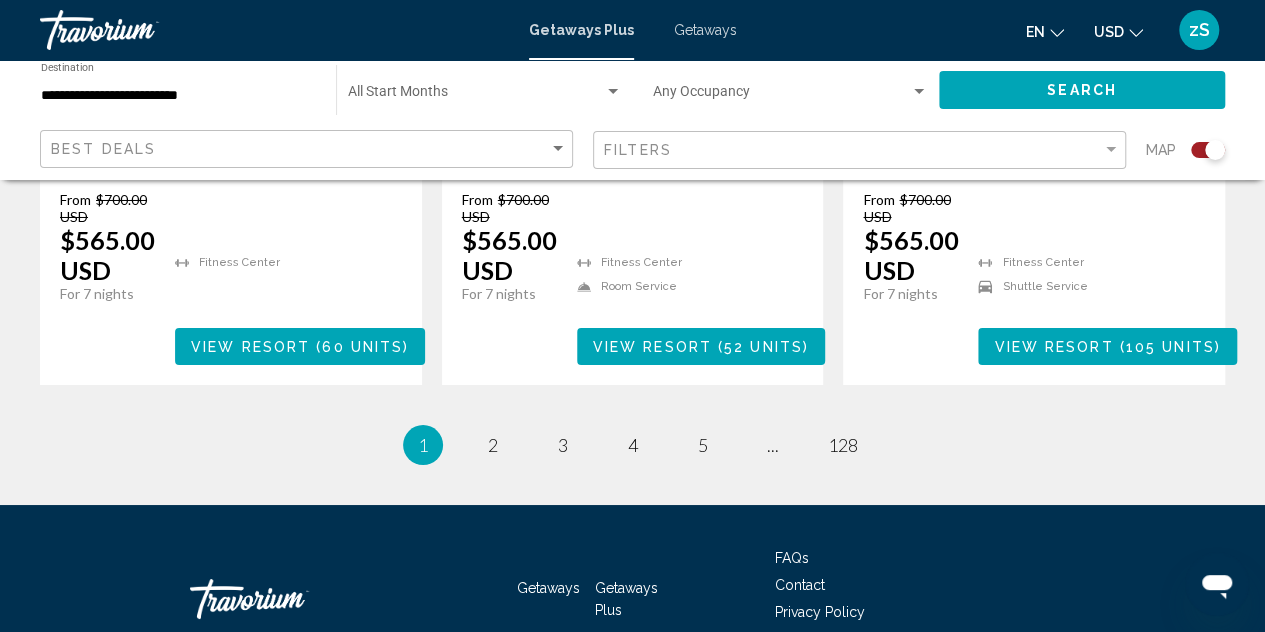scroll, scrollTop: 3499, scrollLeft: 0, axis: vertical 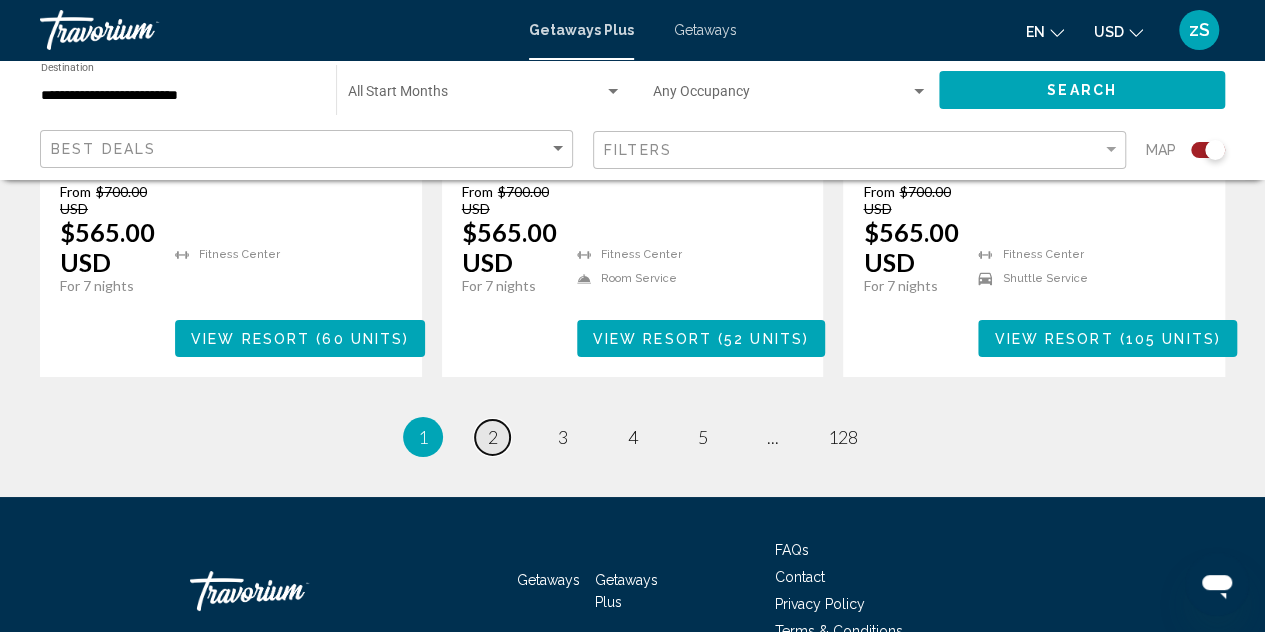 click on "page 2" at bounding box center (492, 437) 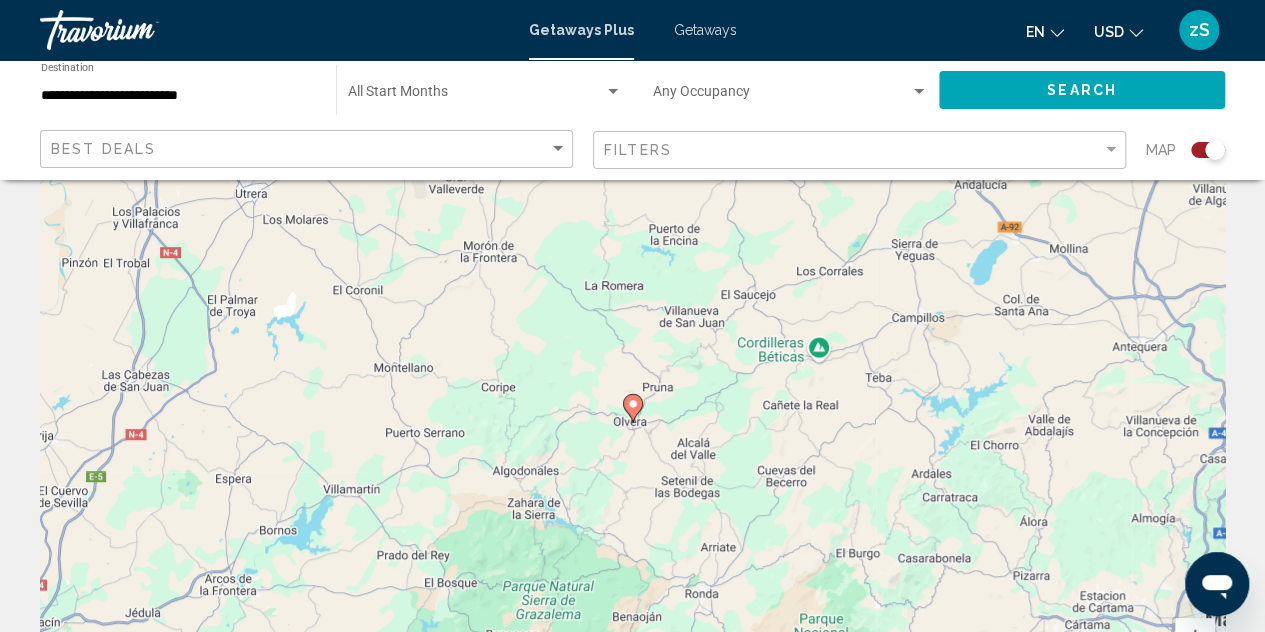 scroll, scrollTop: 100, scrollLeft: 0, axis: vertical 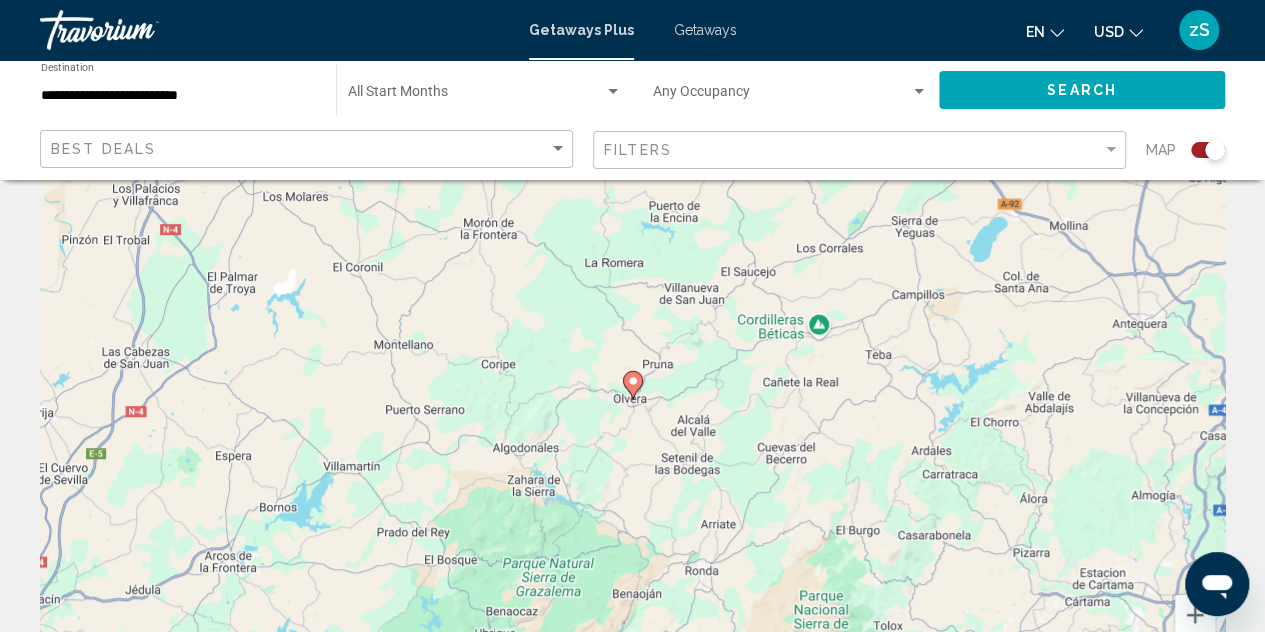 click on "To navigate, press the arrow keys. To activate drag with keyboard, press Alt + Enter. Once in keyboard drag state, use the arrow keys to move the marker. To complete the drag, press the Enter key. To cancel, press Escape." at bounding box center [632, 400] 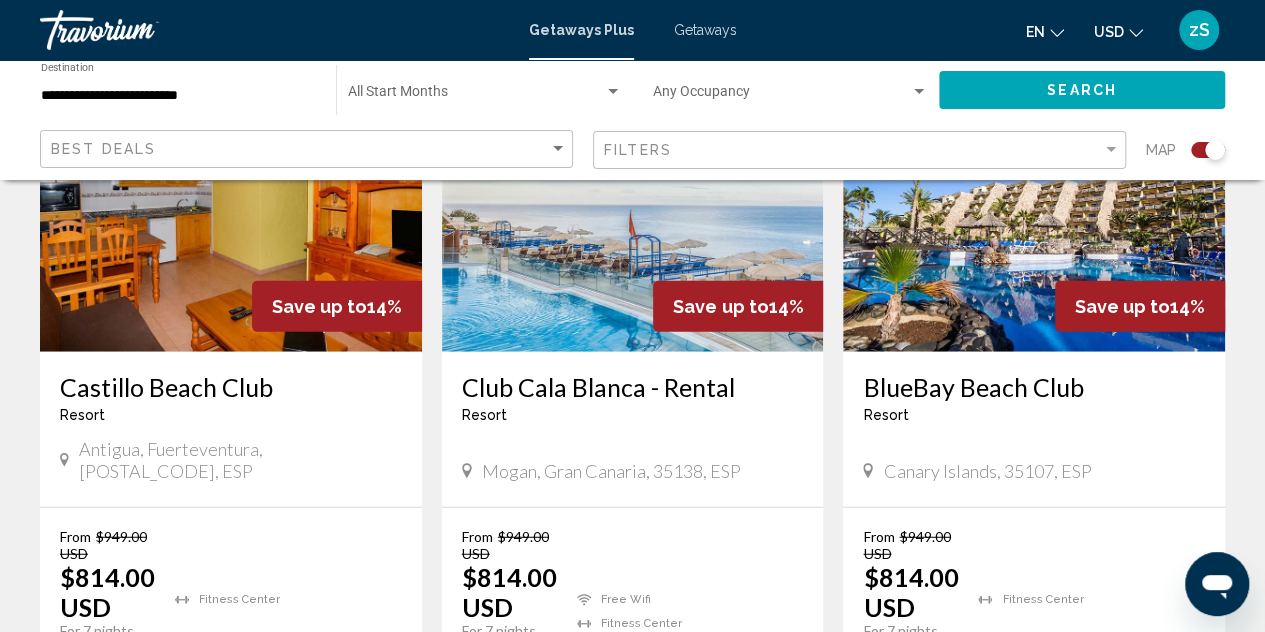 scroll, scrollTop: 2400, scrollLeft: 0, axis: vertical 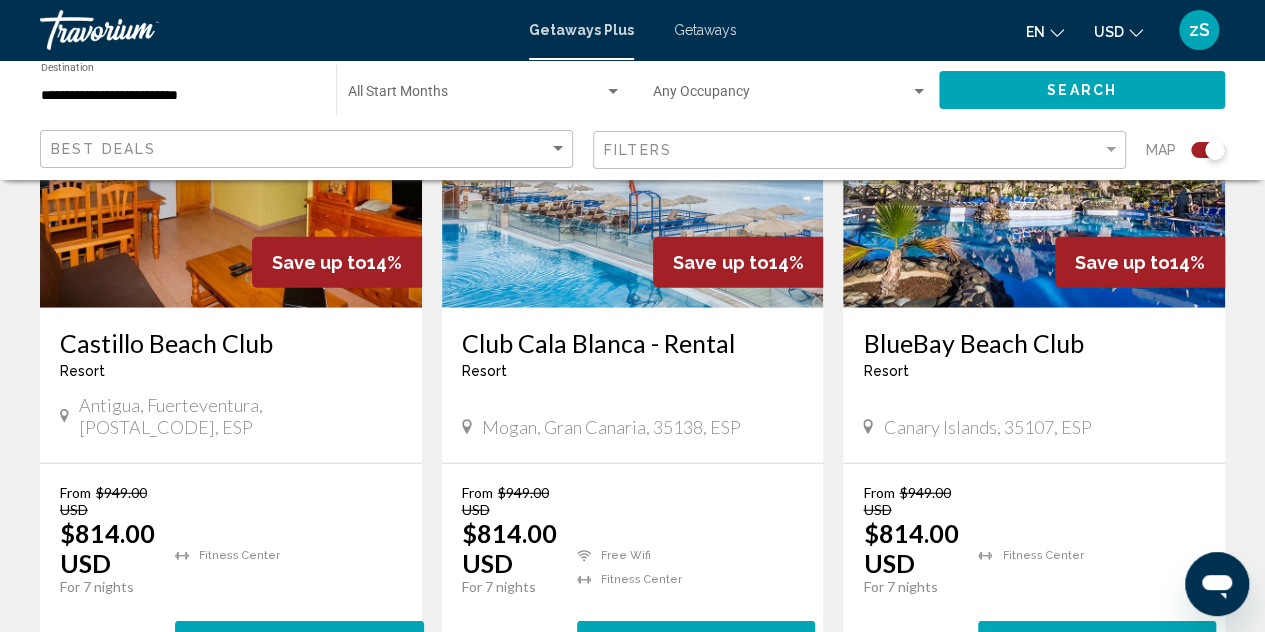 click at bounding box center (1034, 148) 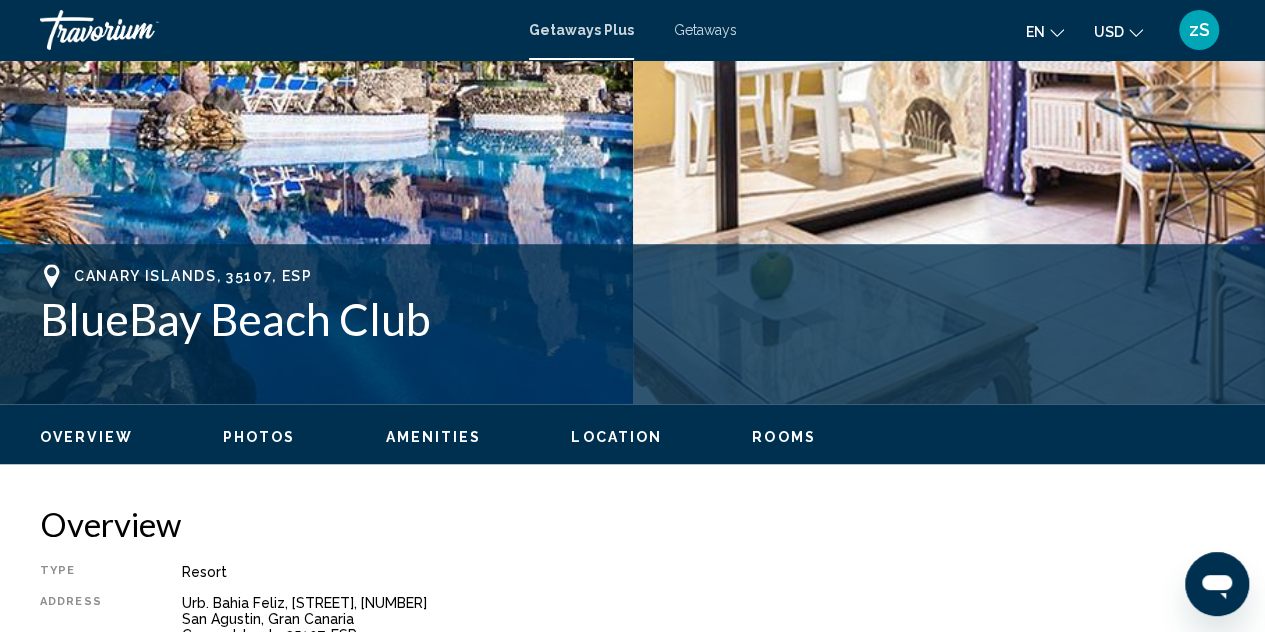 scroll, scrollTop: 618, scrollLeft: 0, axis: vertical 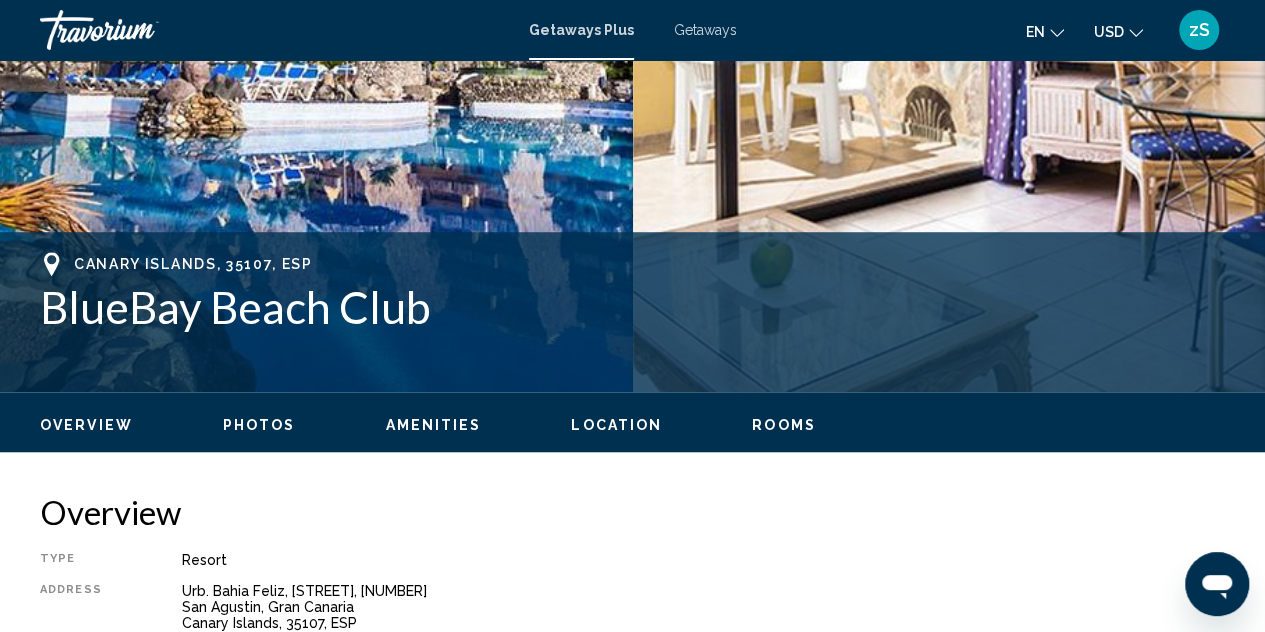 click on "Rooms" at bounding box center [784, 425] 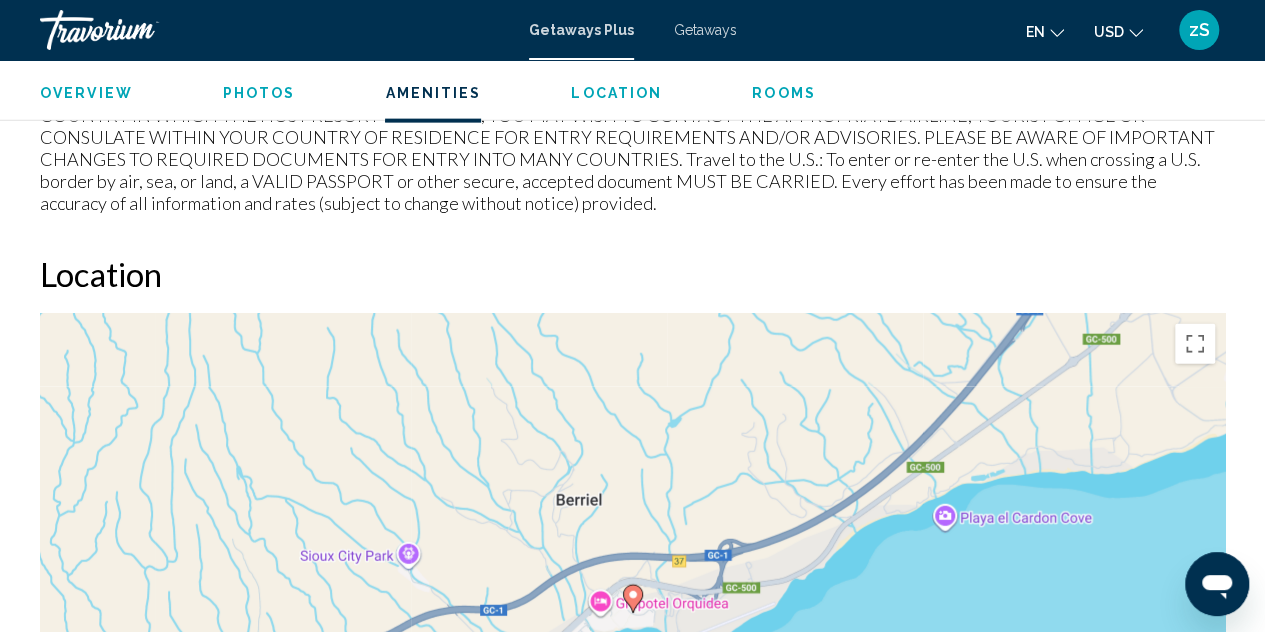 scroll, scrollTop: 2032, scrollLeft: 0, axis: vertical 